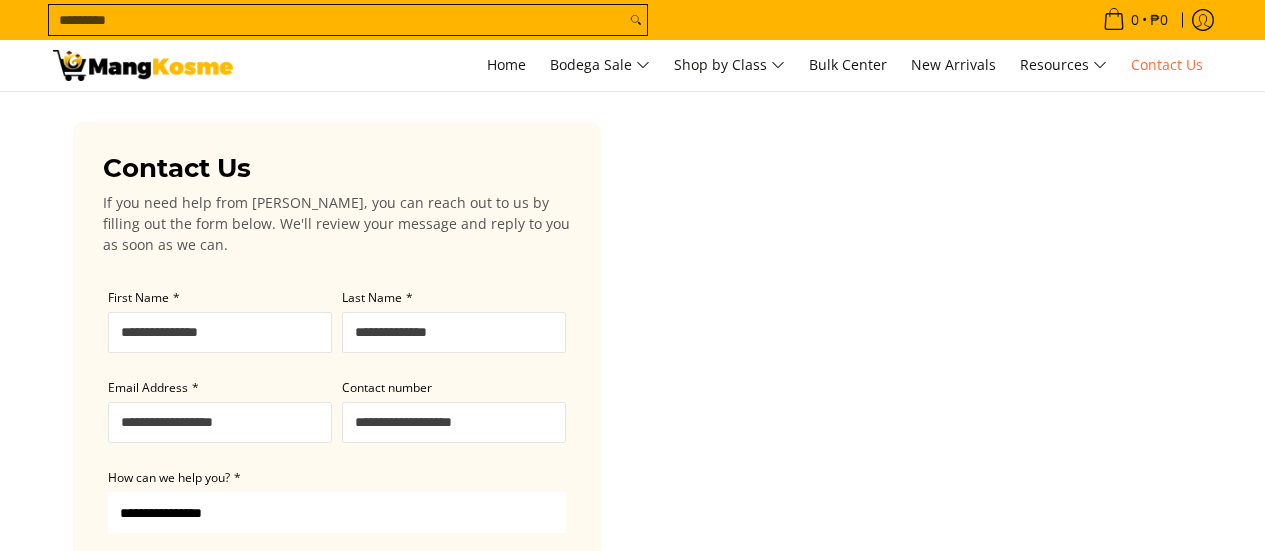 scroll, scrollTop: 0, scrollLeft: 0, axis: both 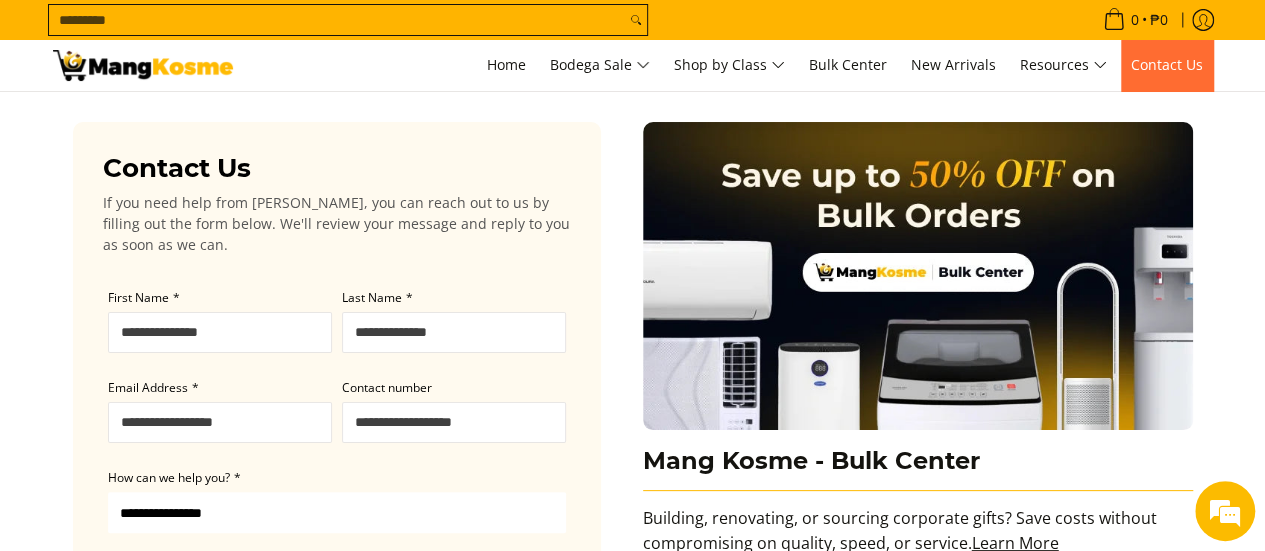 click on "Contact Us" at bounding box center [1167, 64] 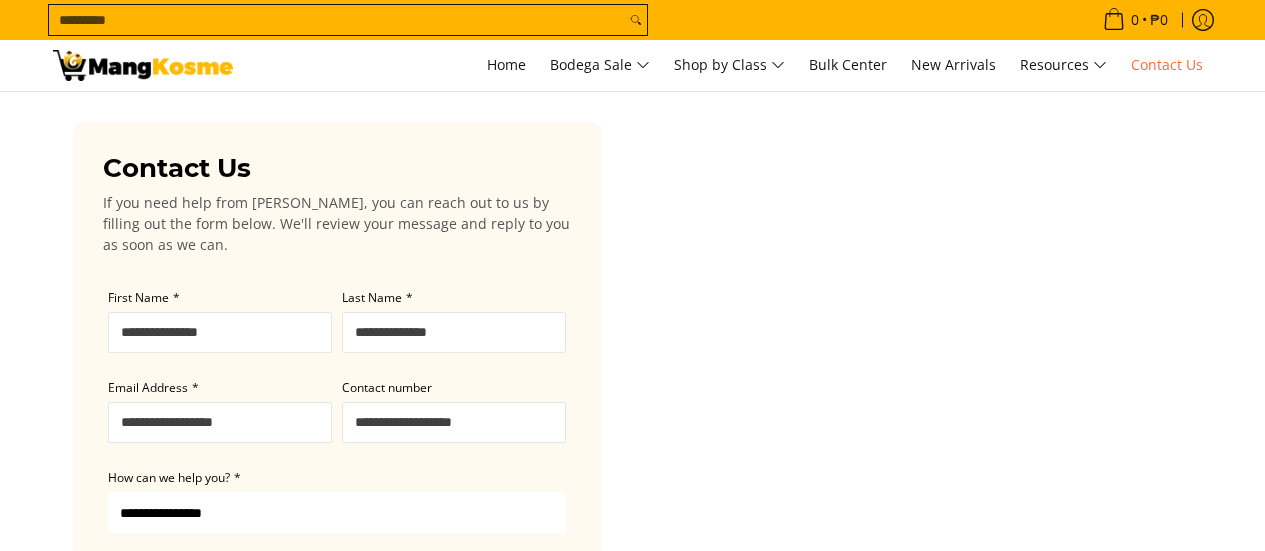 scroll, scrollTop: 0, scrollLeft: 0, axis: both 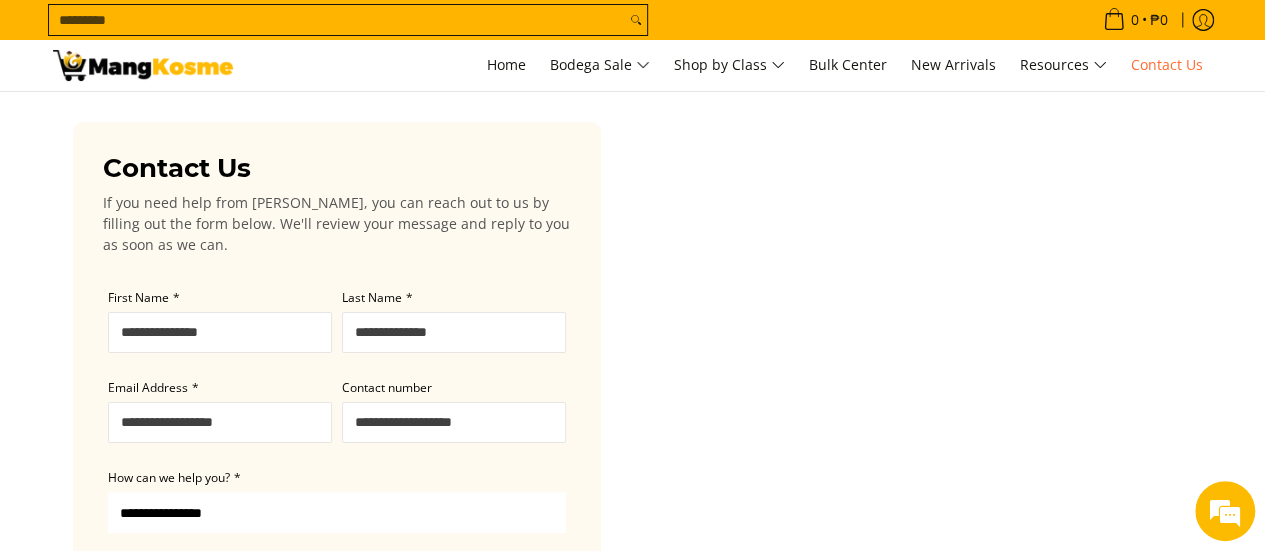 click on "First Name
*" at bounding box center [220, 332] 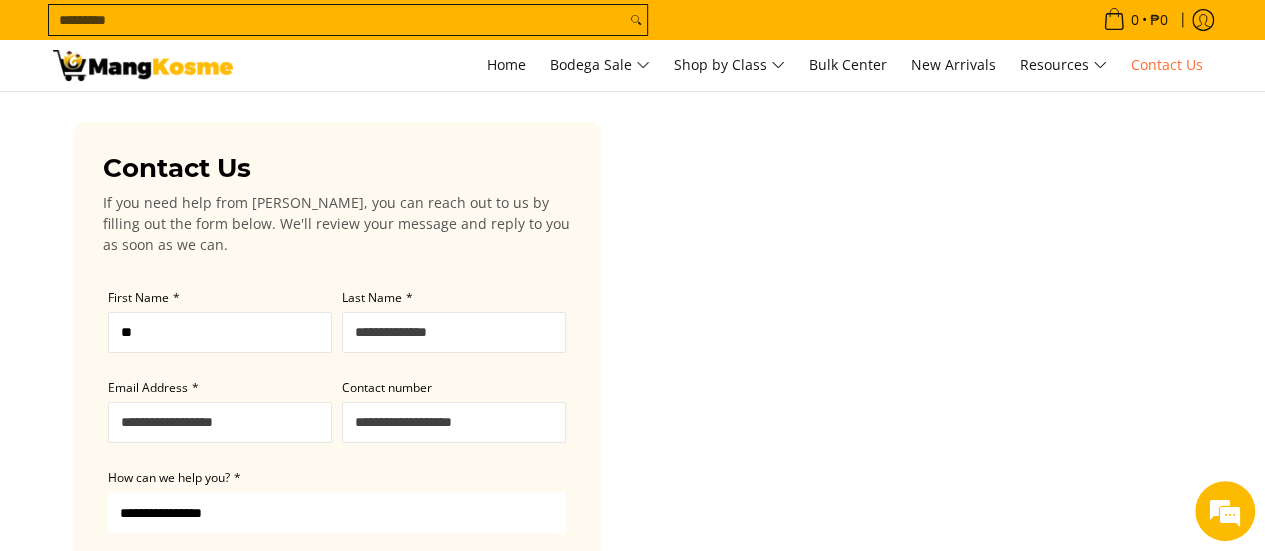 type on "*" 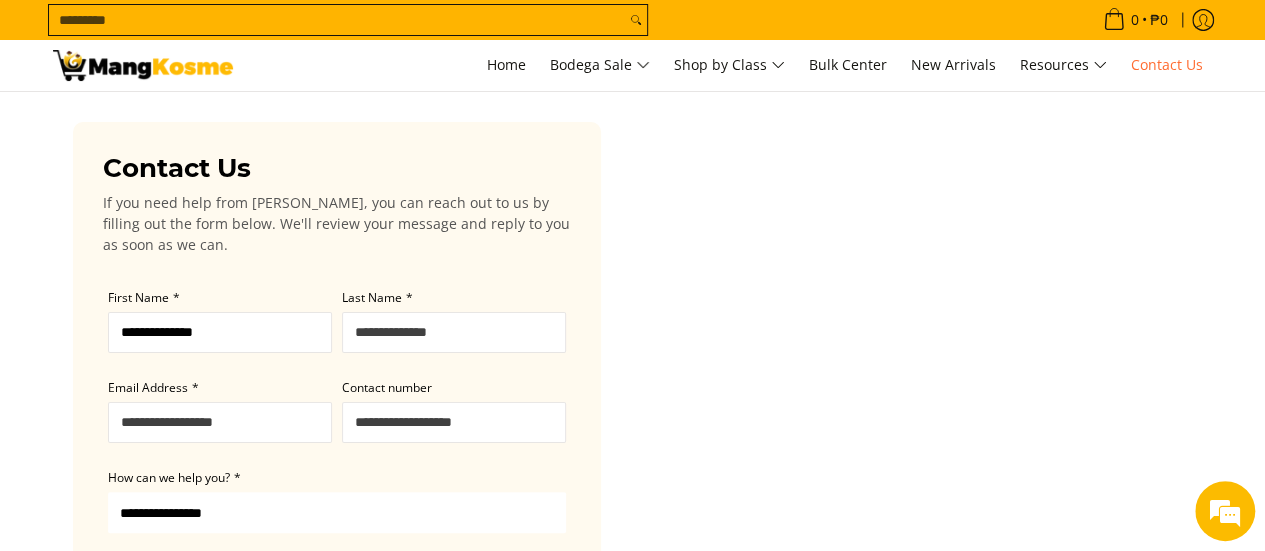 type on "**********" 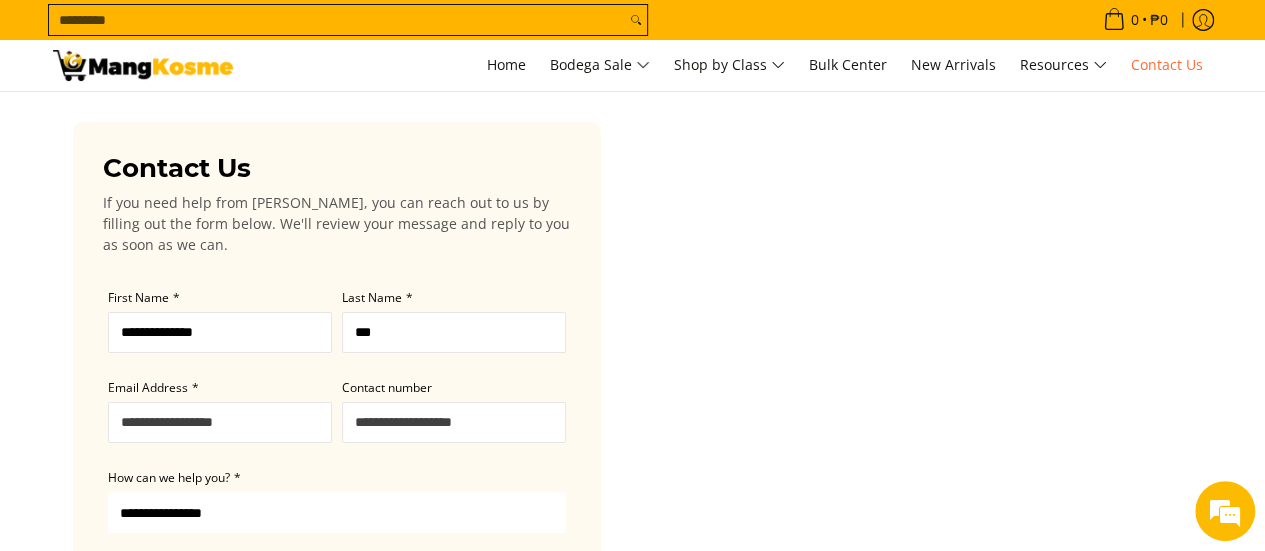scroll, scrollTop: 0, scrollLeft: 0, axis: both 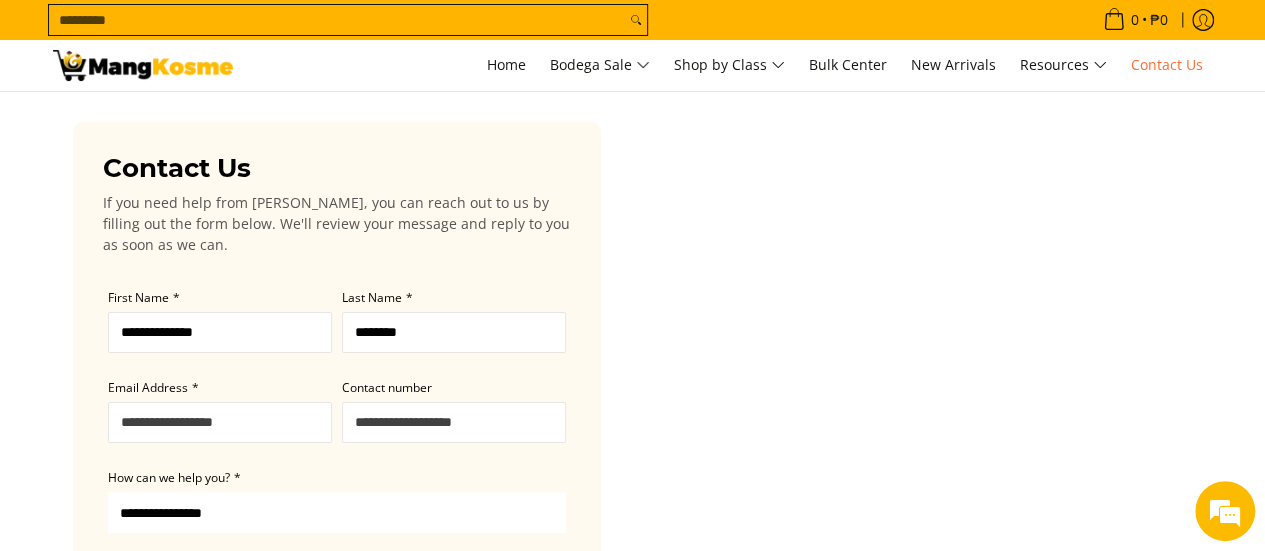 type on "********" 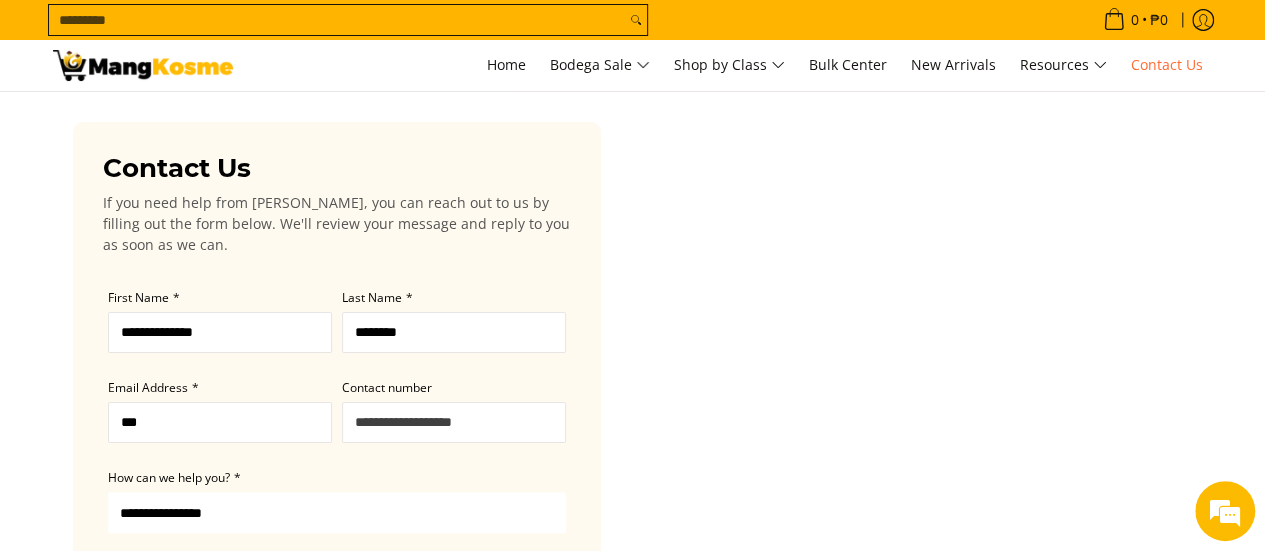 type on "**********" 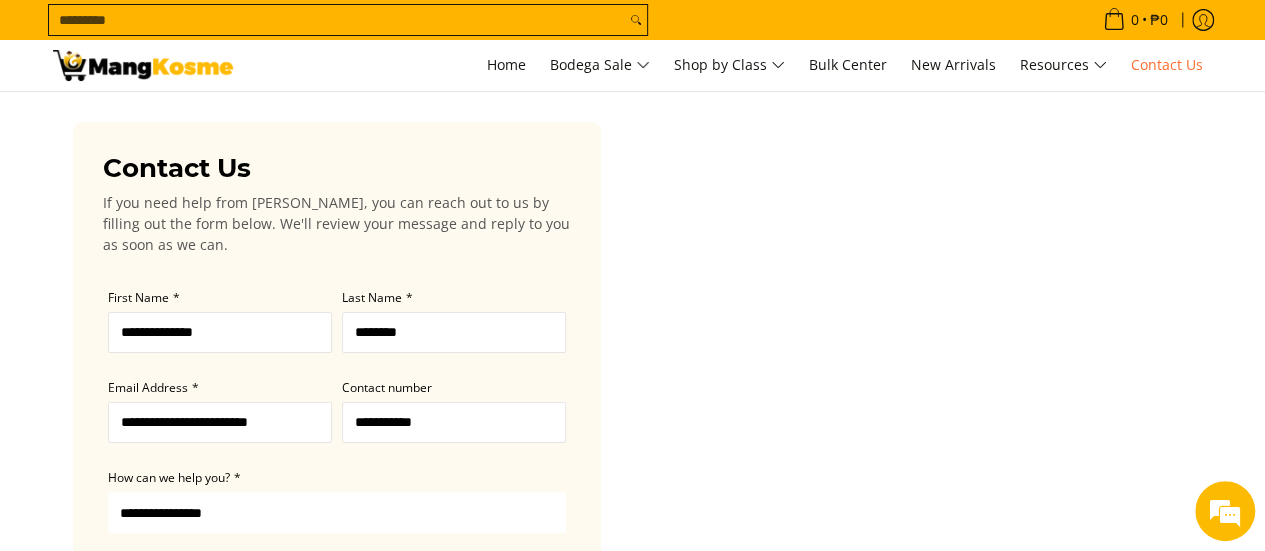 type on "**********" 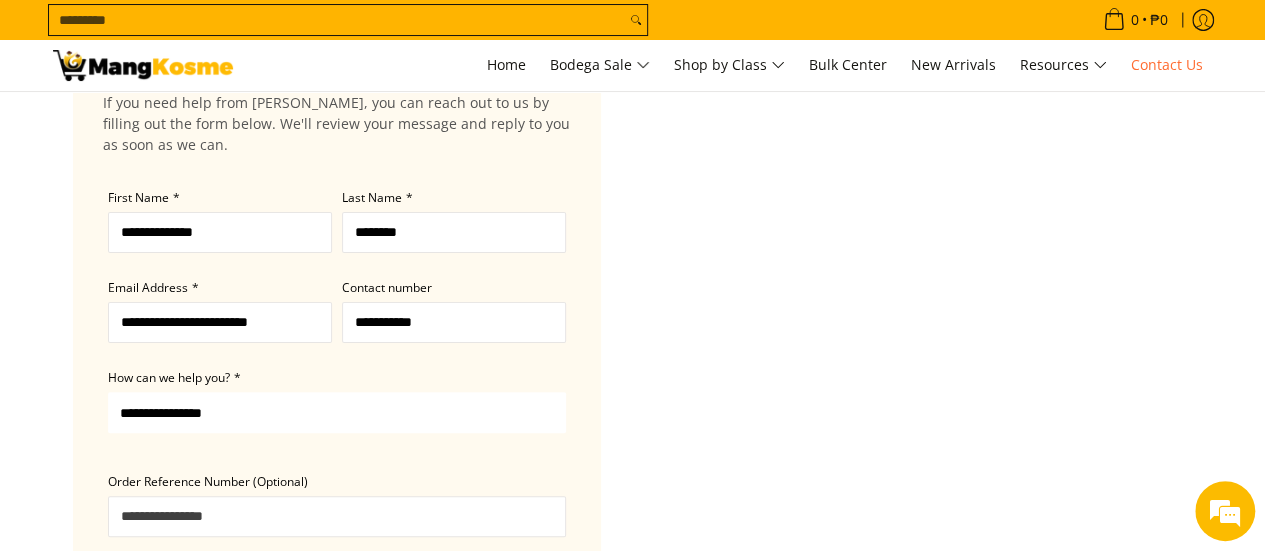 click on "**********" at bounding box center (337, 412) 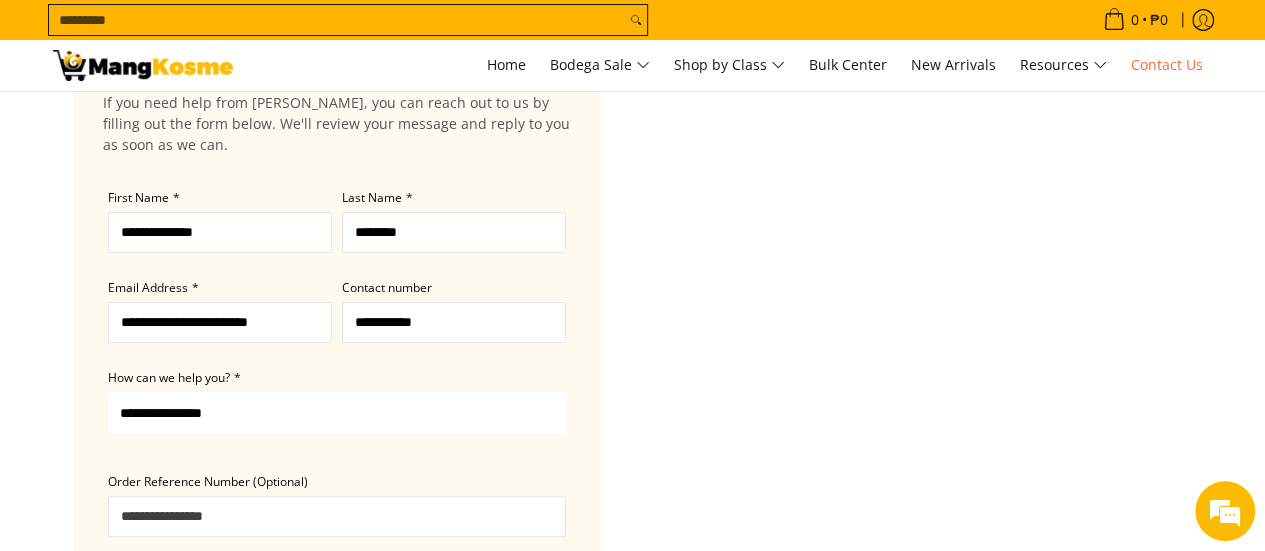 select on "**********" 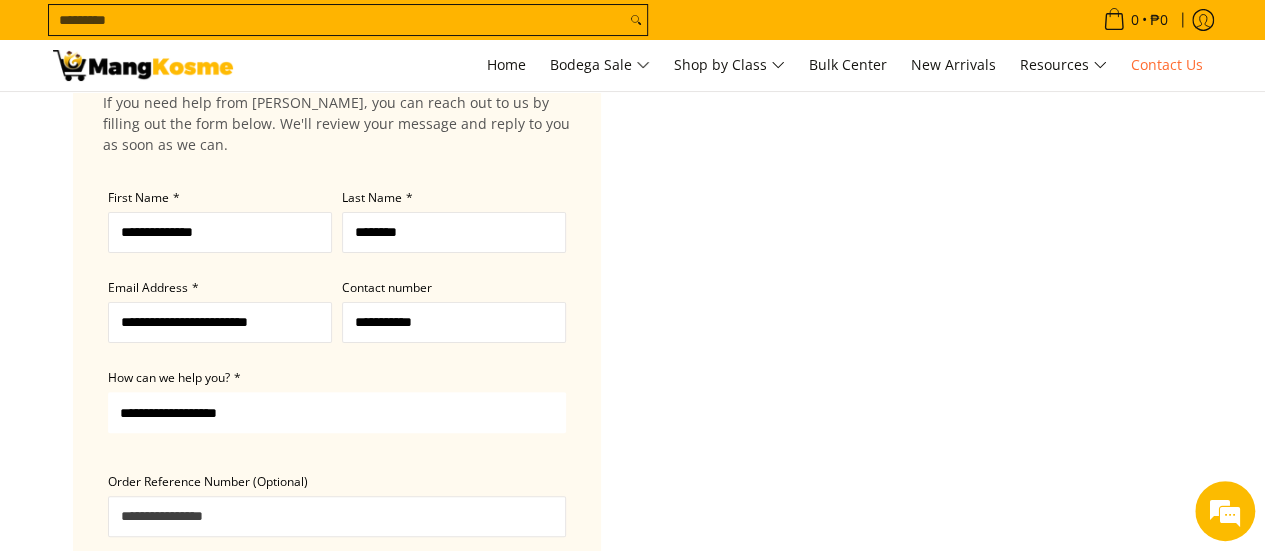 click on "**********" at bounding box center [337, 412] 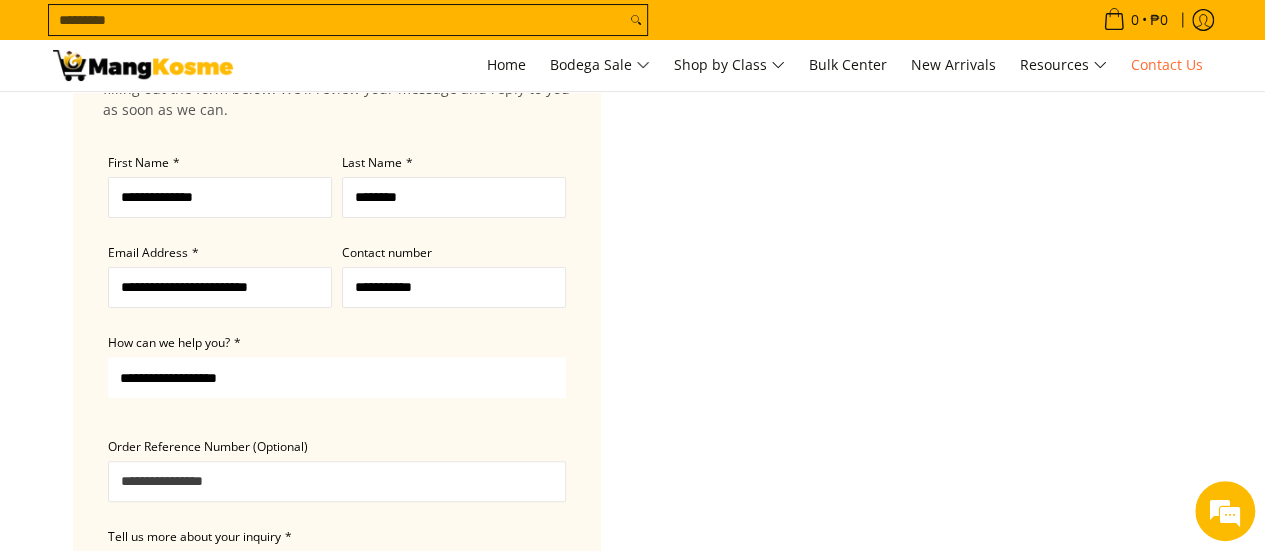 scroll, scrollTop: 400, scrollLeft: 0, axis: vertical 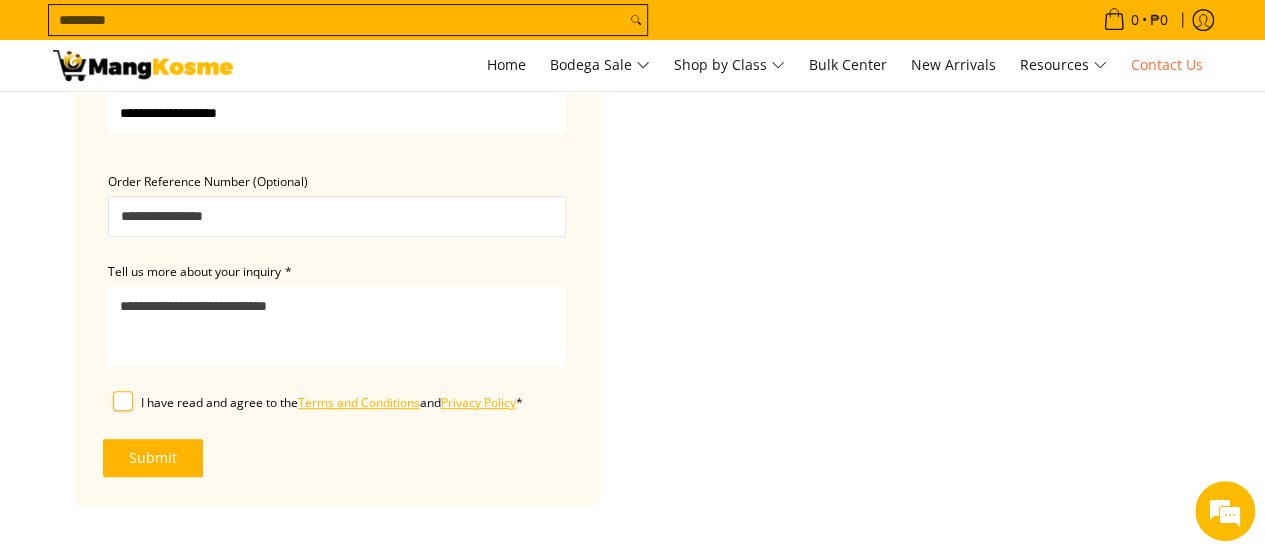 click on "Order Reference Number (Optional)" at bounding box center [337, 216] 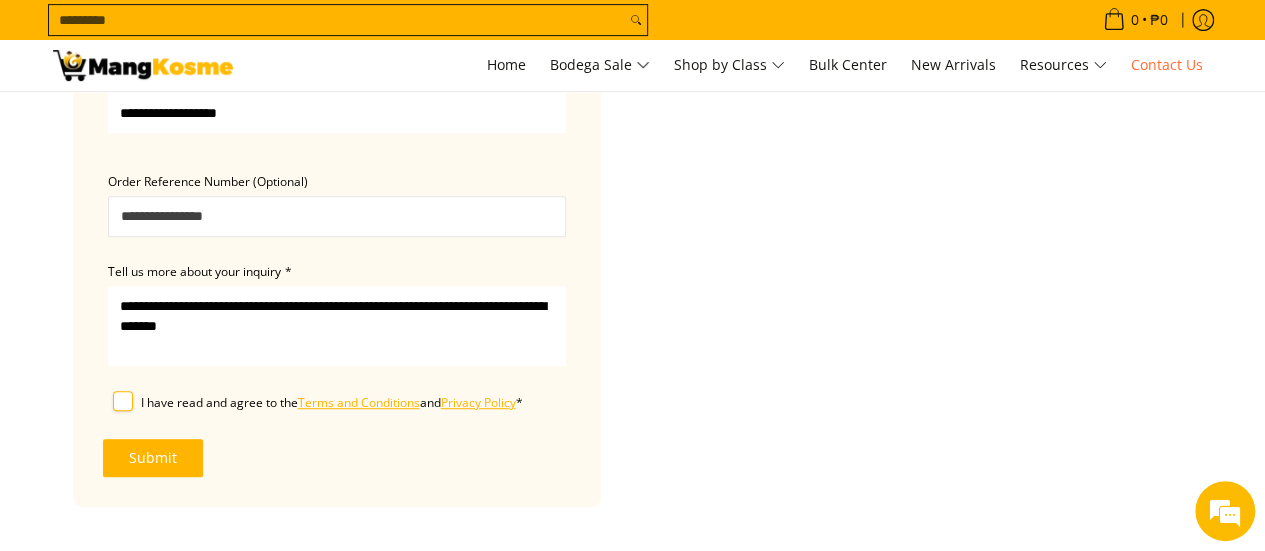 type on "**********" 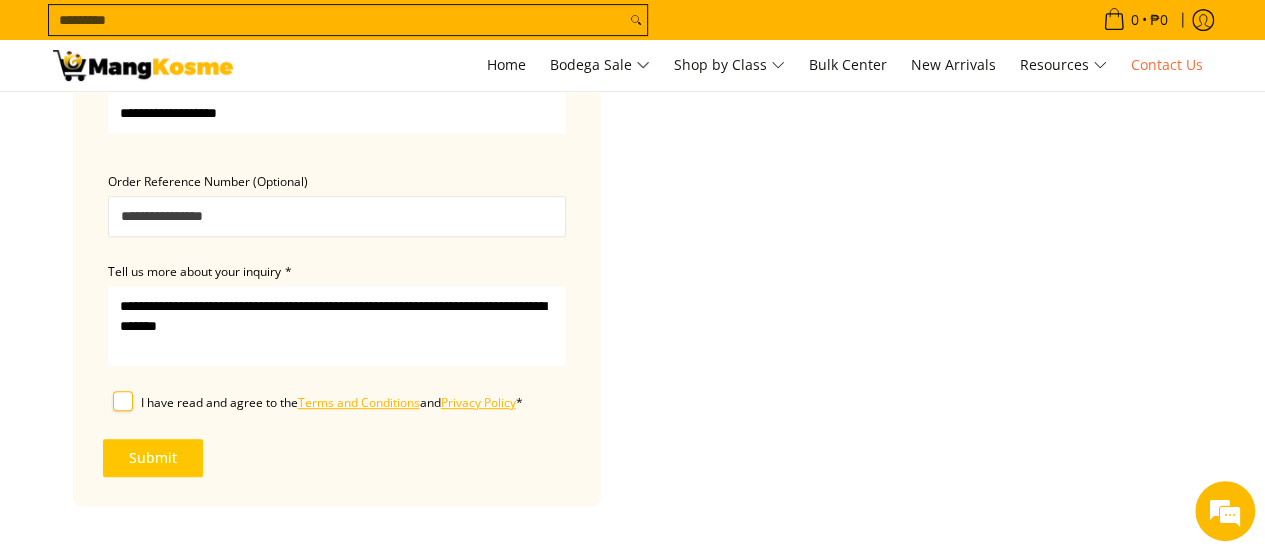 click on "Submit" at bounding box center (153, 458) 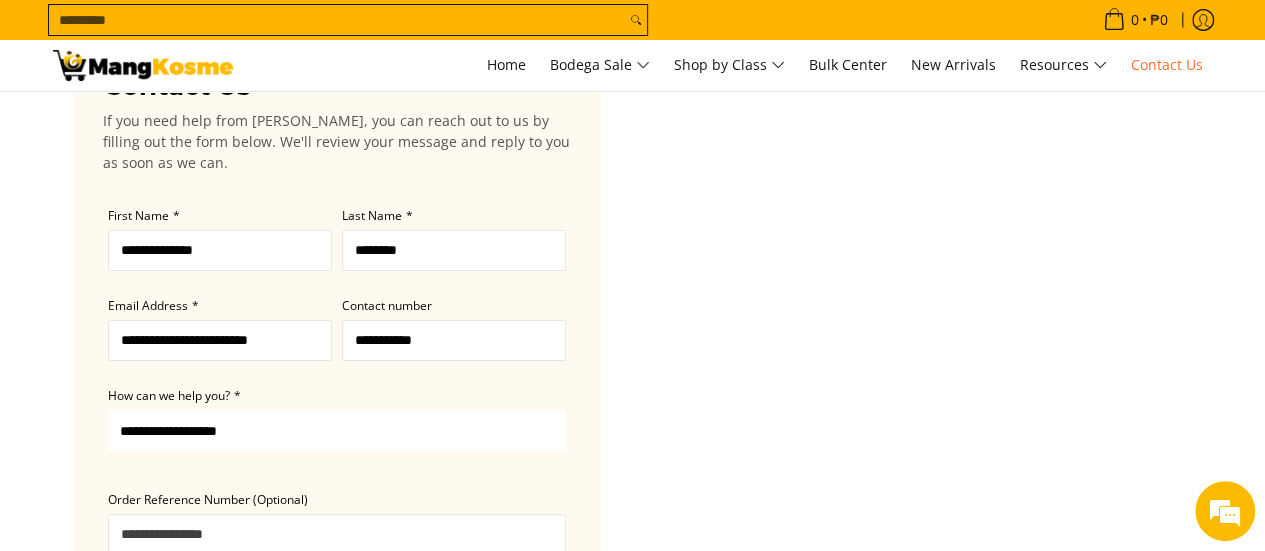scroll, scrollTop: 0, scrollLeft: 0, axis: both 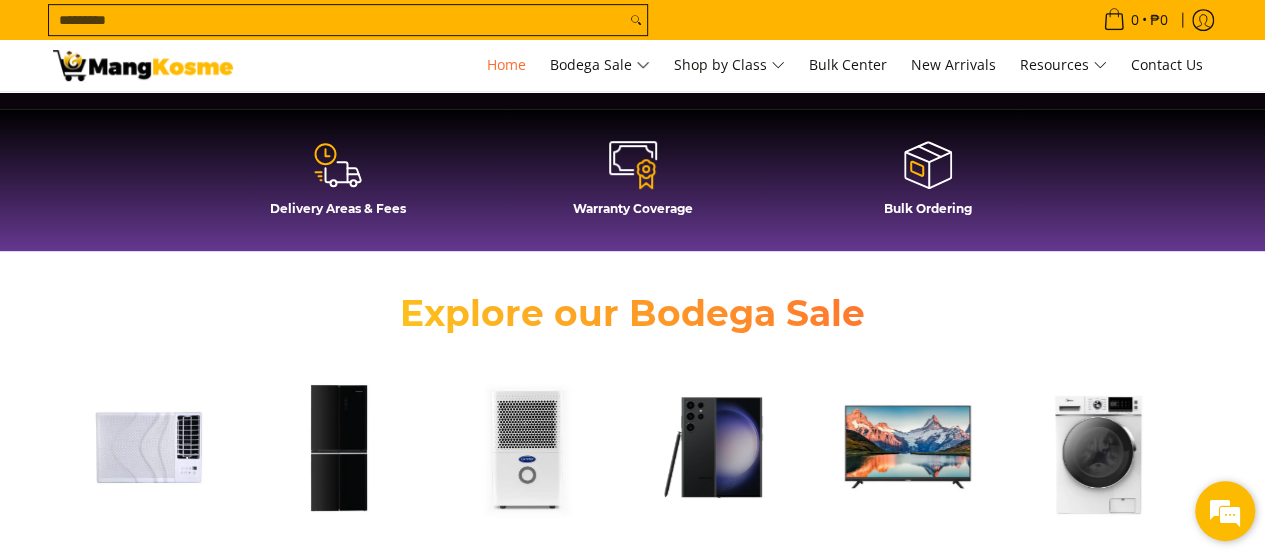 click at bounding box center [1225, 511] 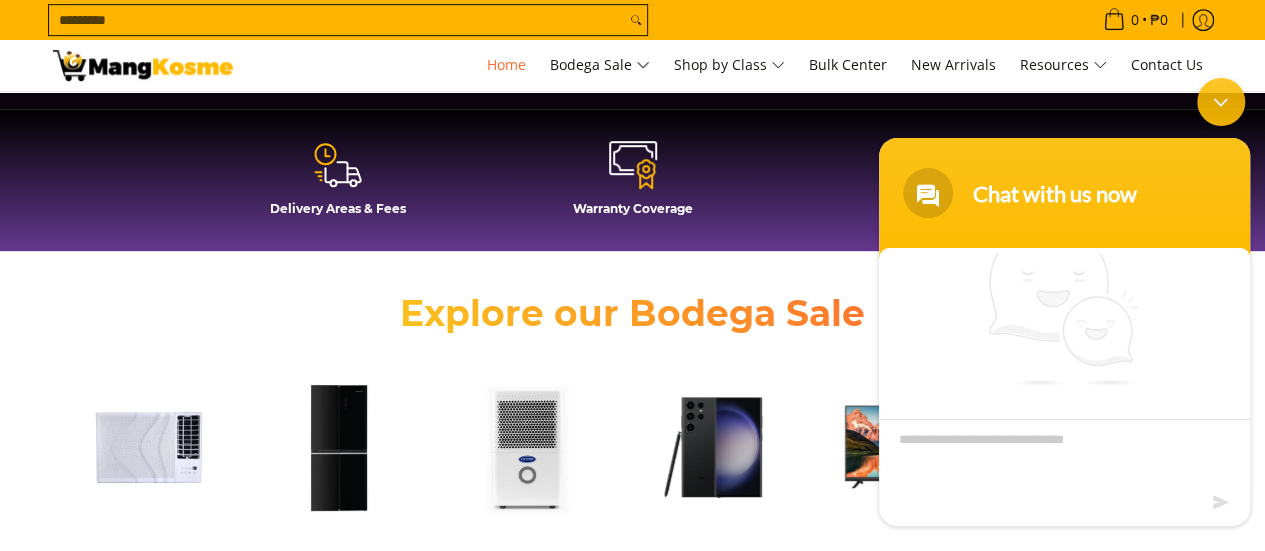 scroll, scrollTop: 0, scrollLeft: 0, axis: both 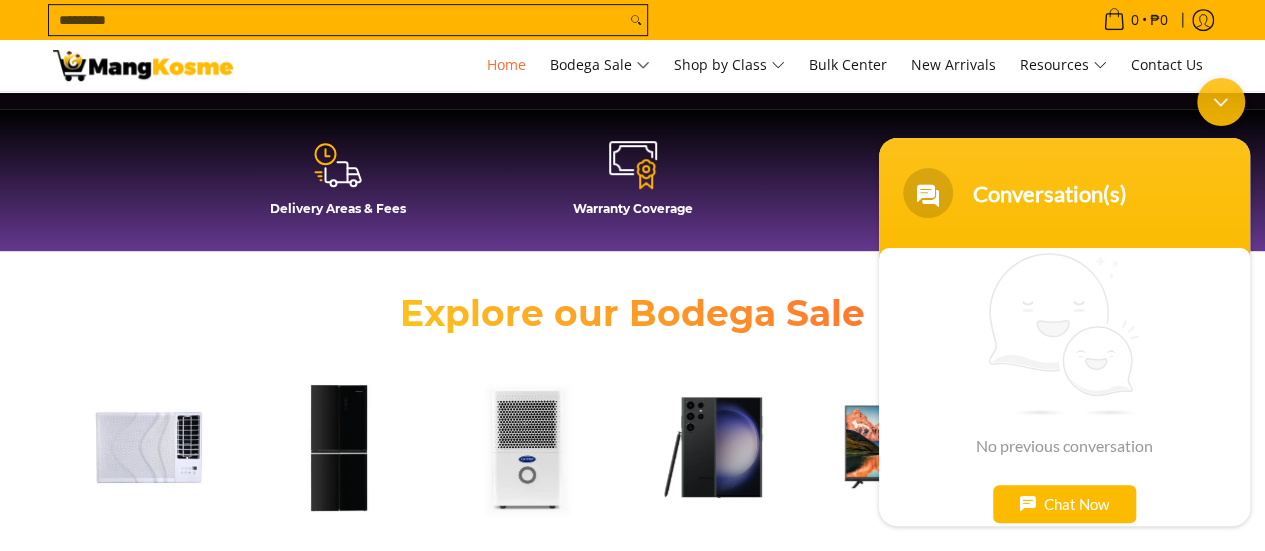click on "Chat Now" at bounding box center (1064, 503) 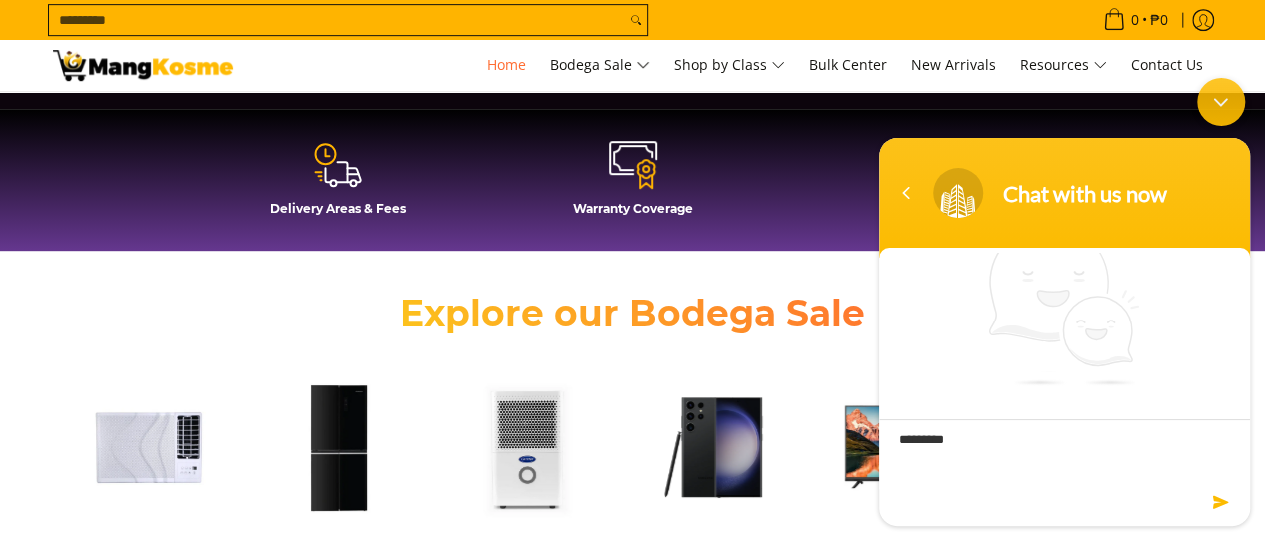 scroll, scrollTop: 0, scrollLeft: 768, axis: horizontal 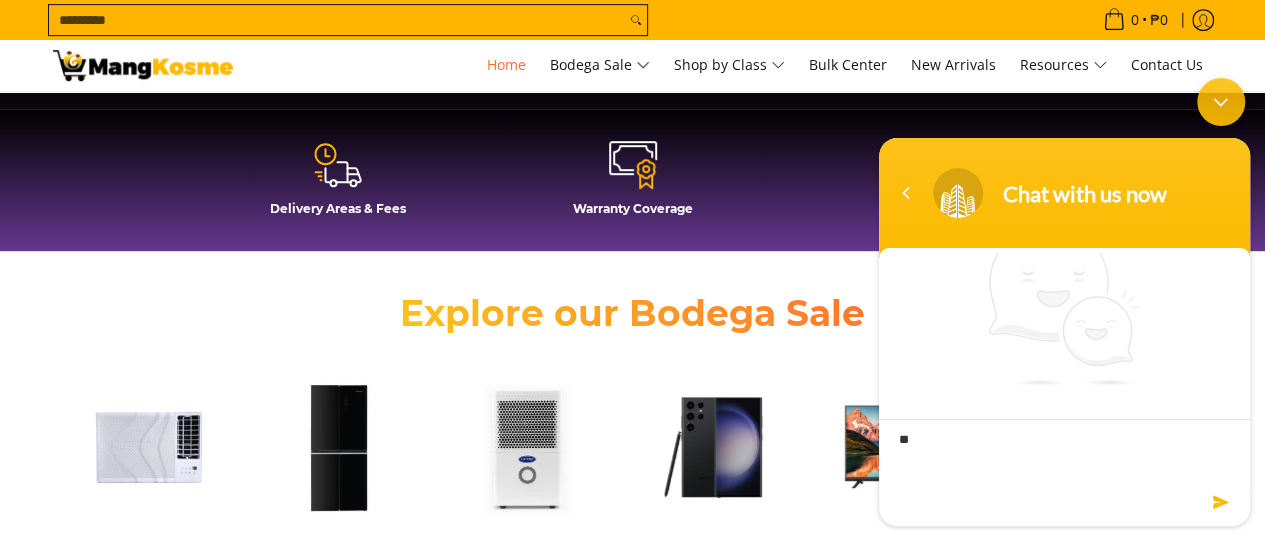 type on "*" 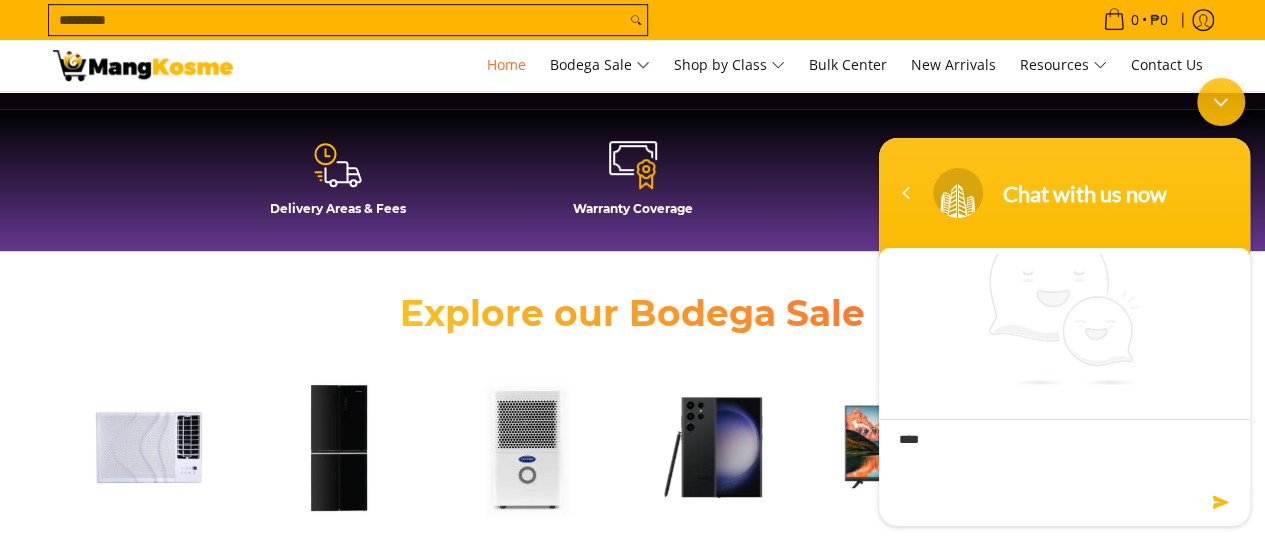 type on "*****" 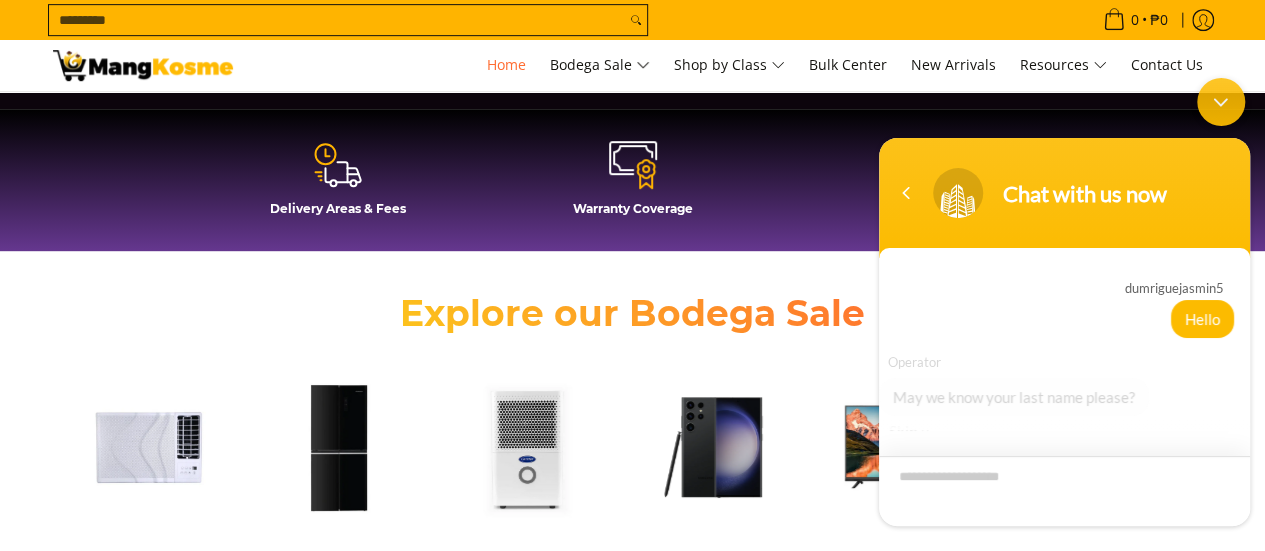 scroll, scrollTop: 16, scrollLeft: 0, axis: vertical 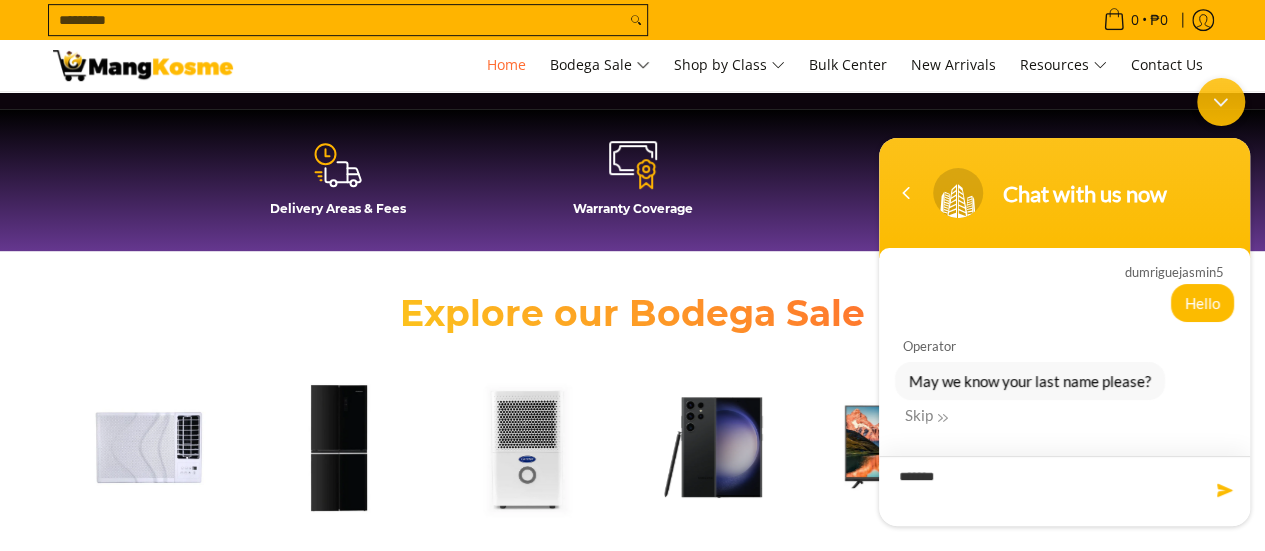 type on "********" 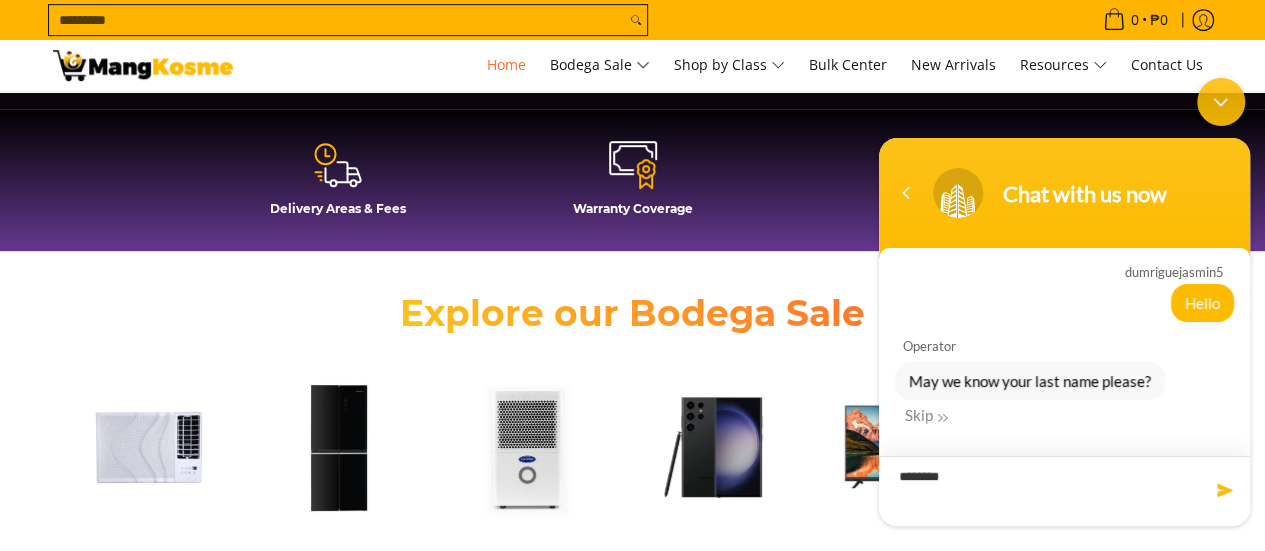scroll, scrollTop: 0, scrollLeft: 1480, axis: horizontal 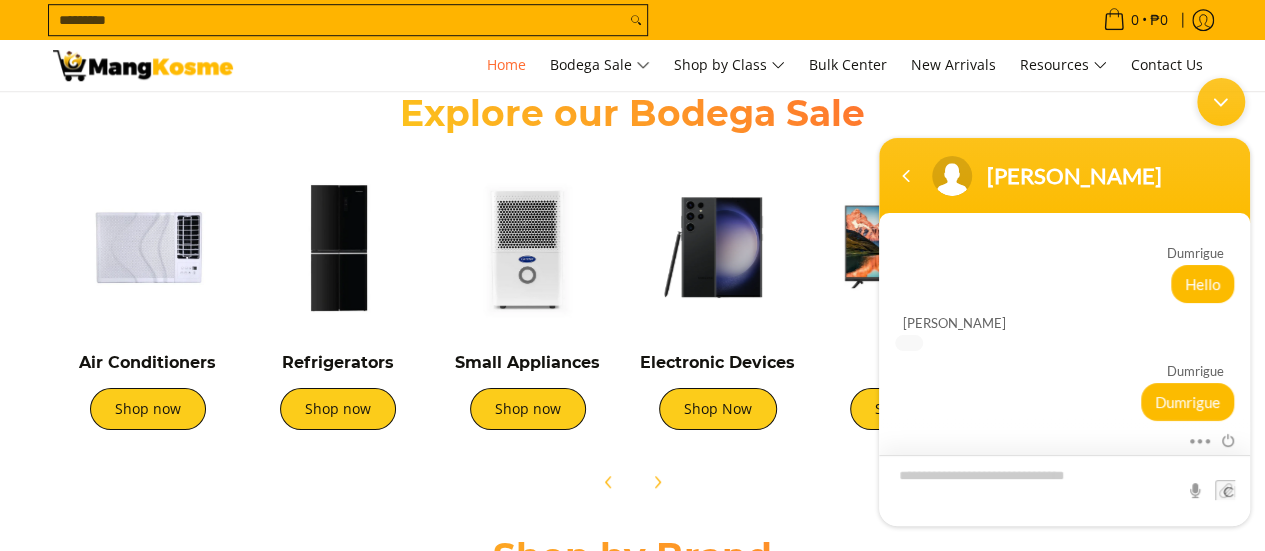 click at bounding box center [1064, 489] 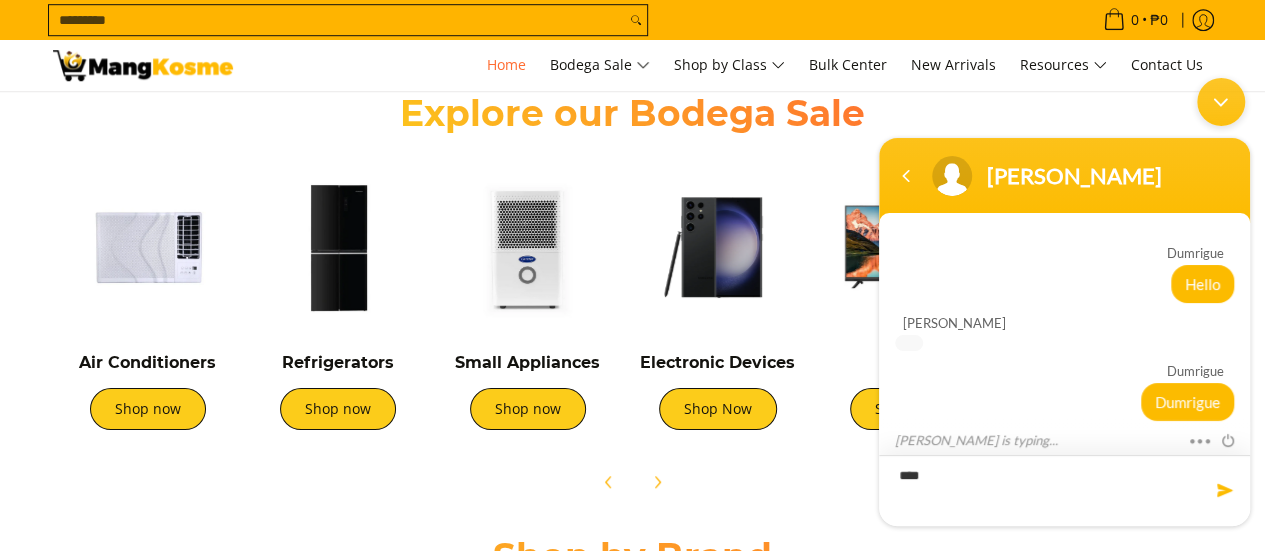 type on "*****" 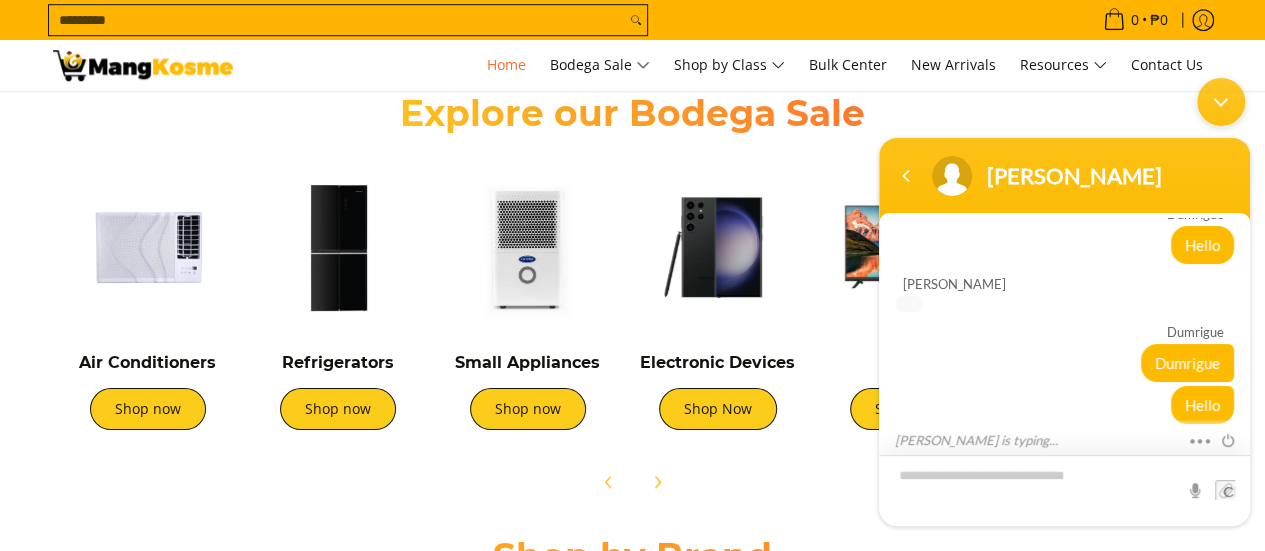 scroll, scrollTop: 108, scrollLeft: 0, axis: vertical 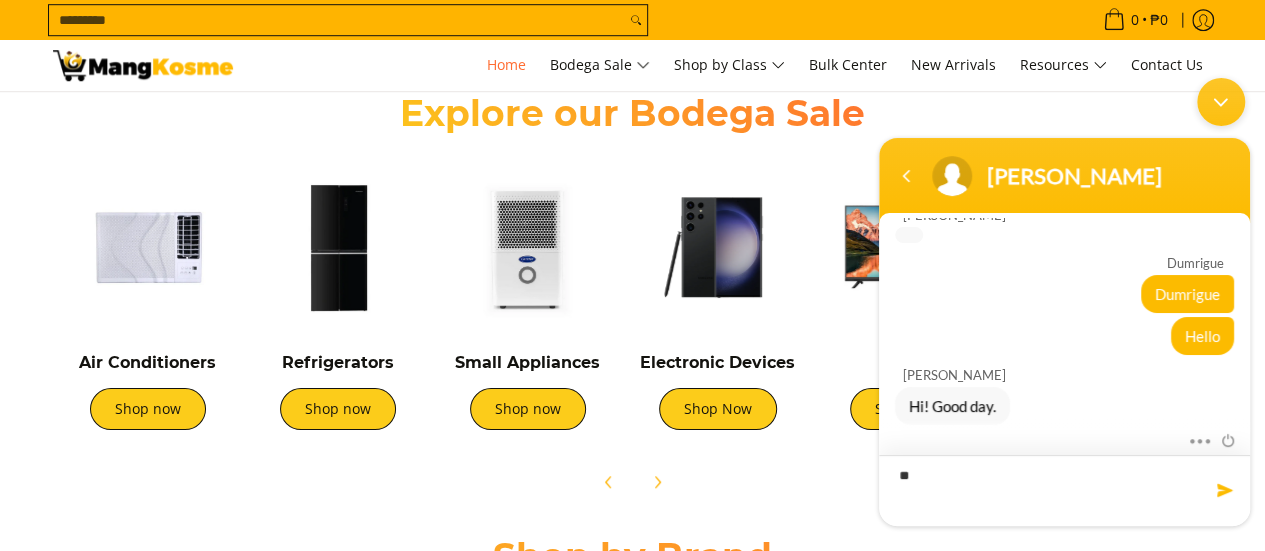 type on "*" 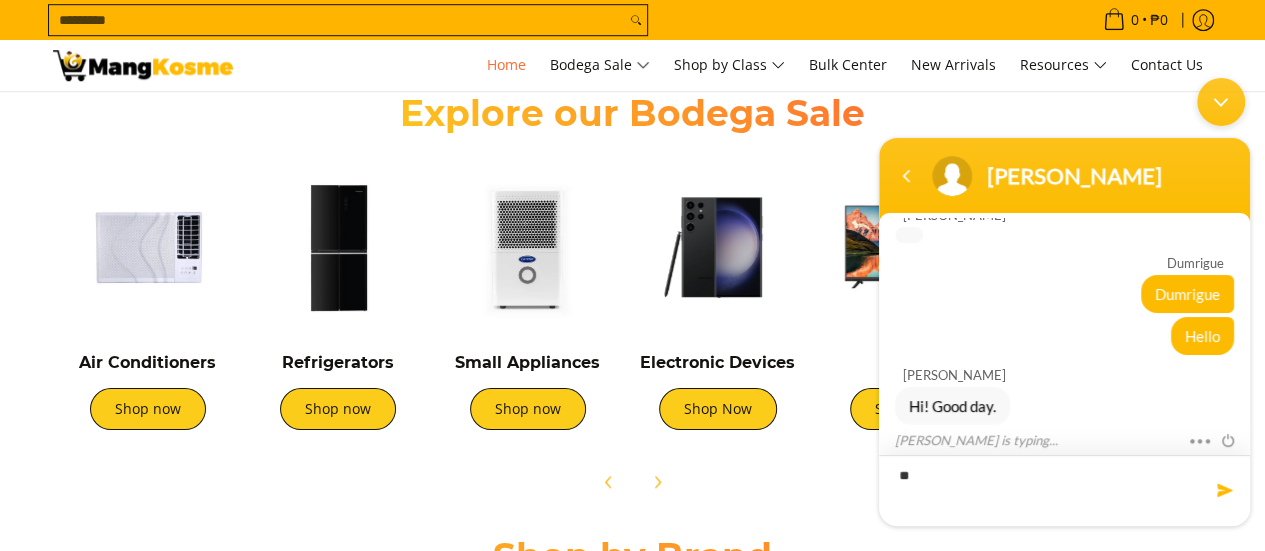 type on "*" 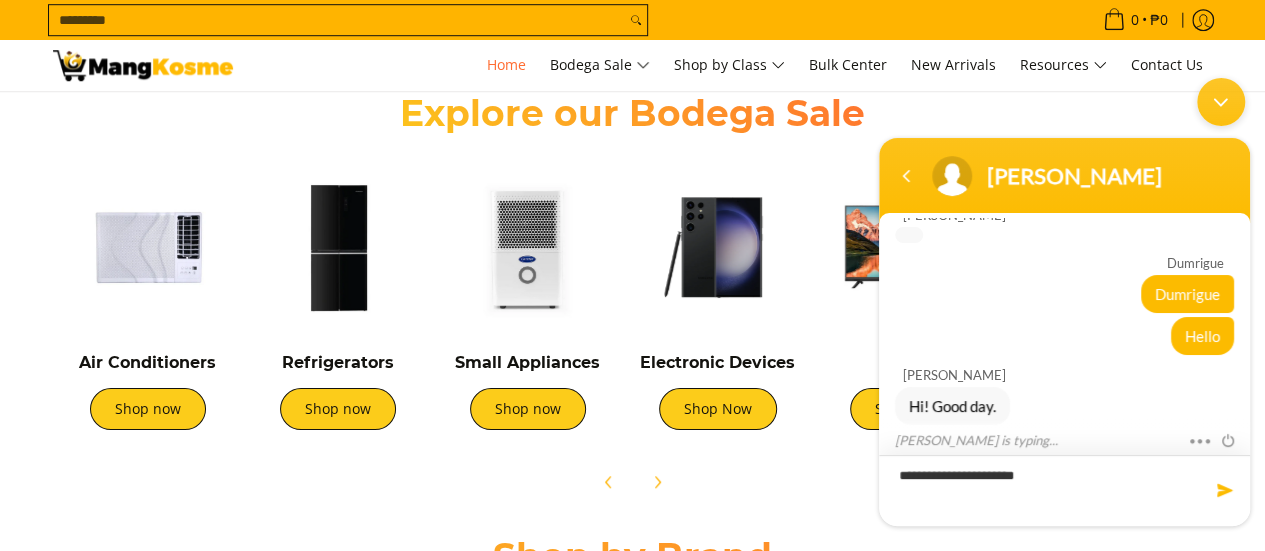 scroll, scrollTop: 0, scrollLeft: 2304, axis: horizontal 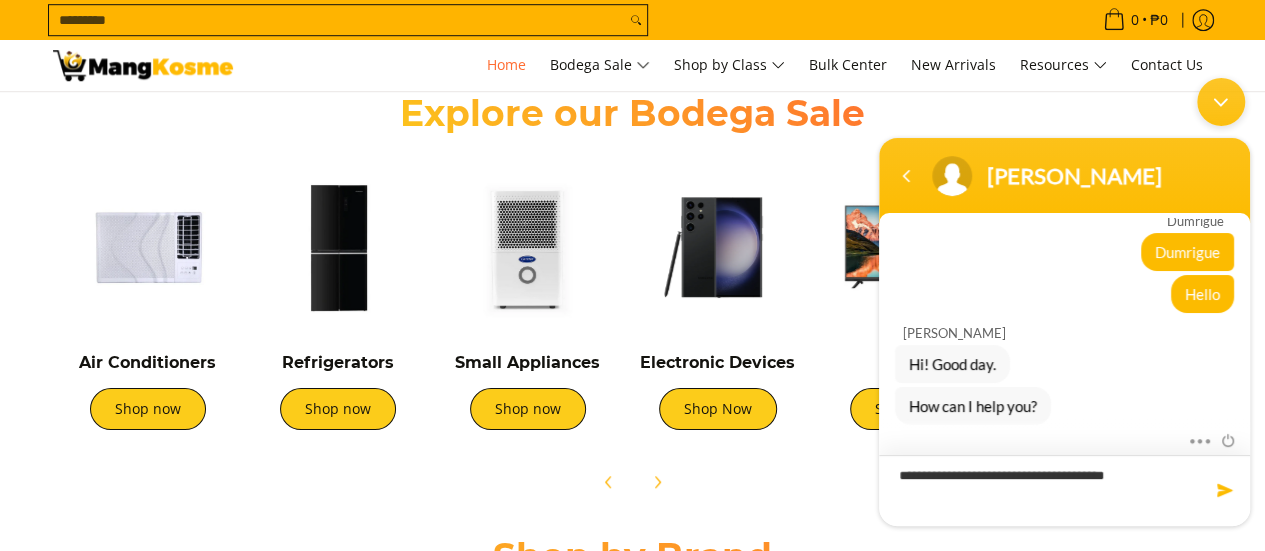 type on "**********" 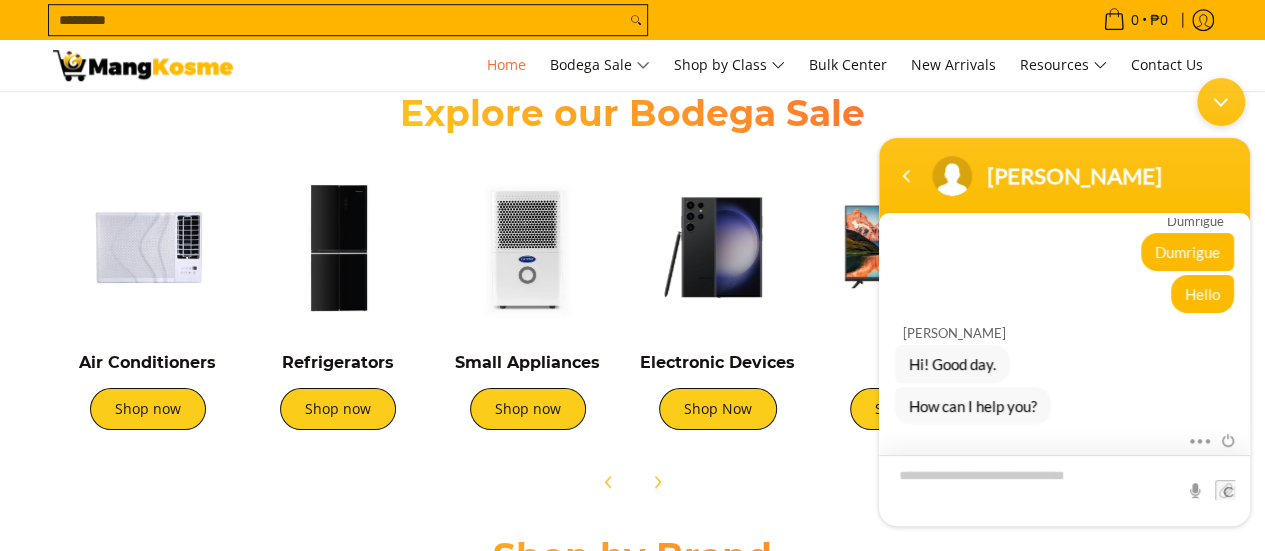 scroll, scrollTop: 242, scrollLeft: 0, axis: vertical 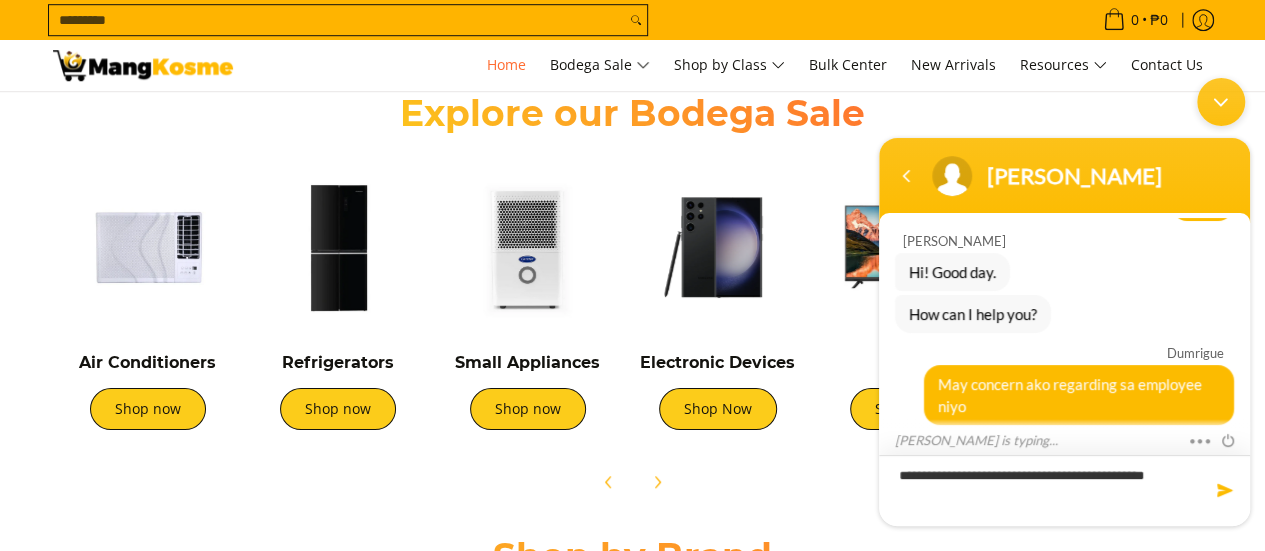 type on "**********" 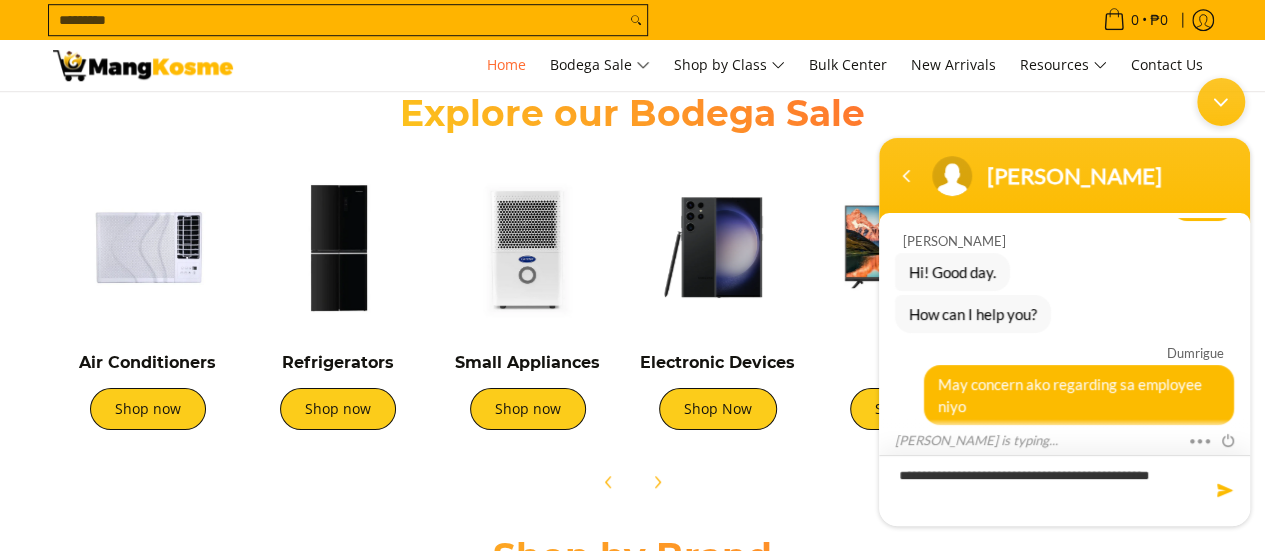 scroll, scrollTop: 0, scrollLeft: 2304, axis: horizontal 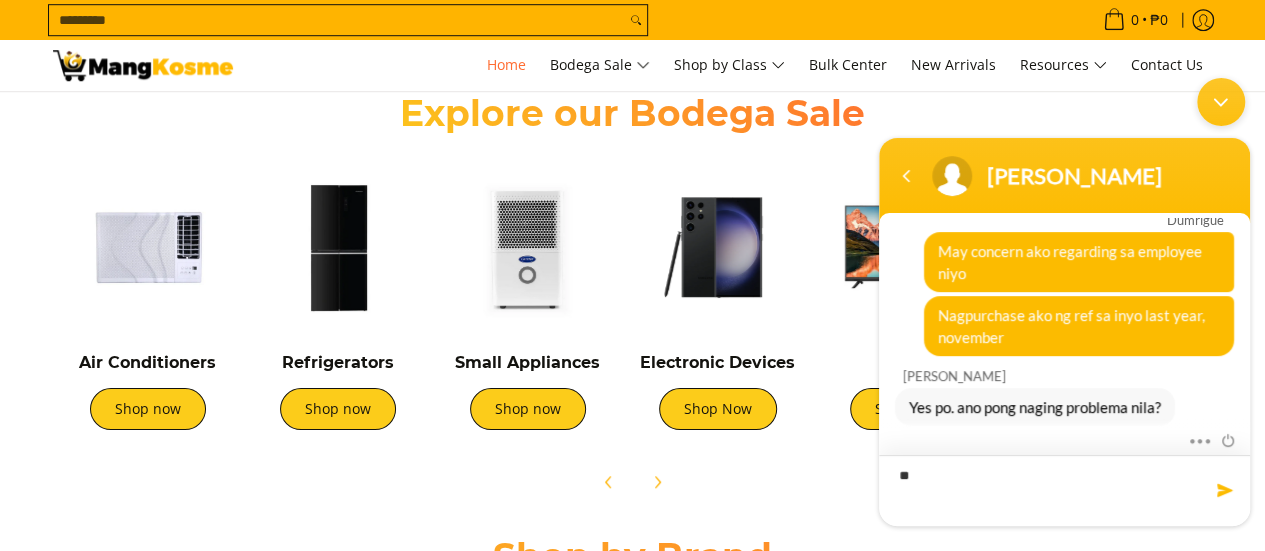type on "*" 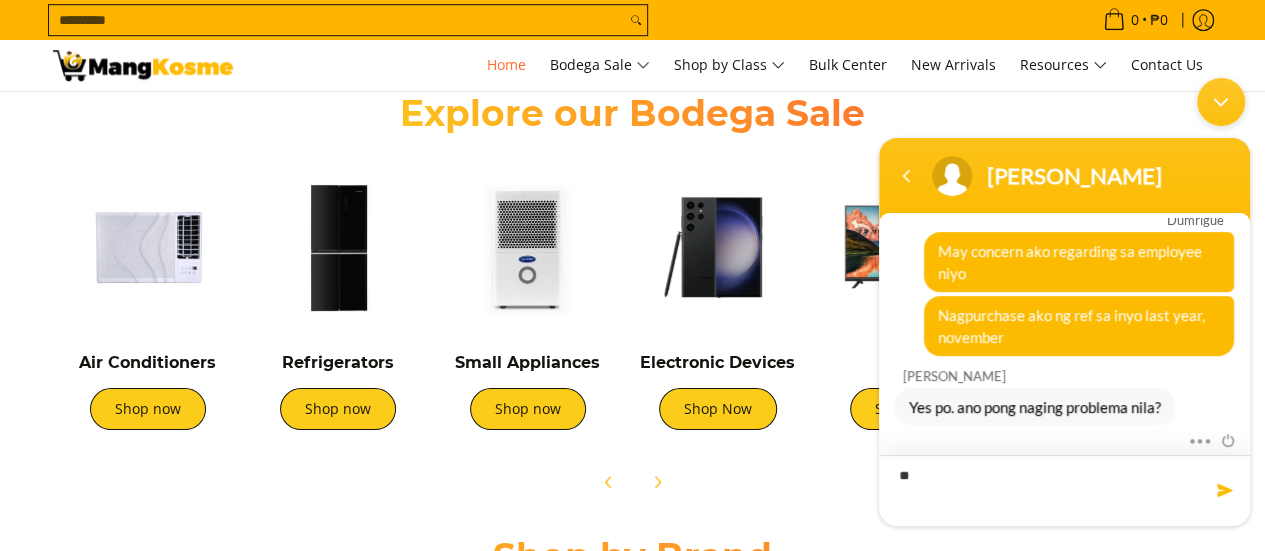 type on "*" 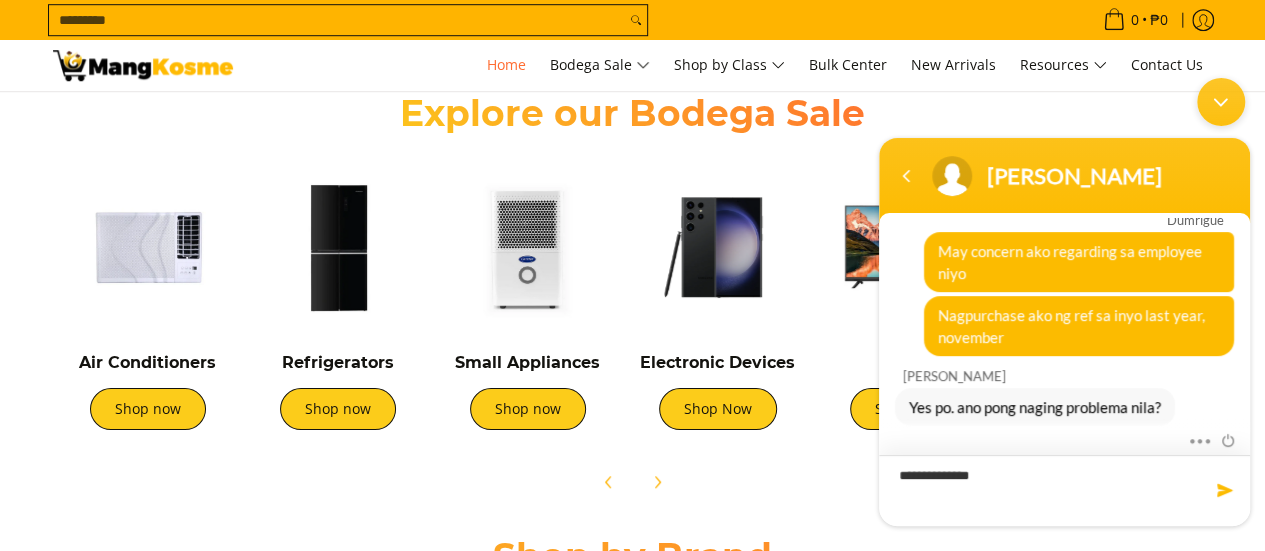 scroll, scrollTop: 0, scrollLeft: 2304, axis: horizontal 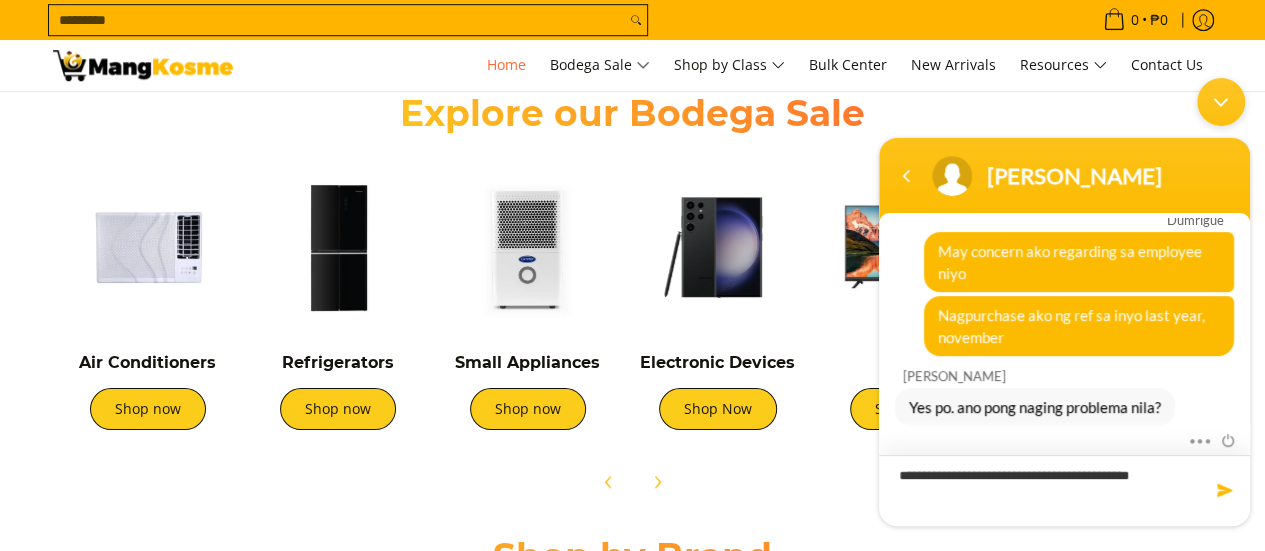 type on "**********" 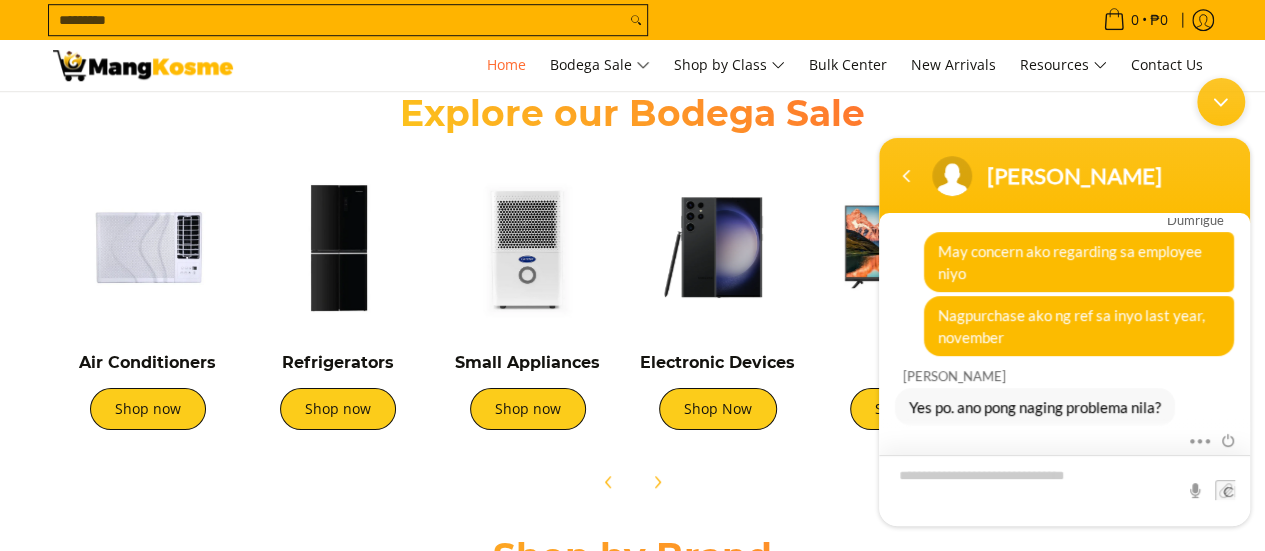 scroll, scrollTop: 466, scrollLeft: 0, axis: vertical 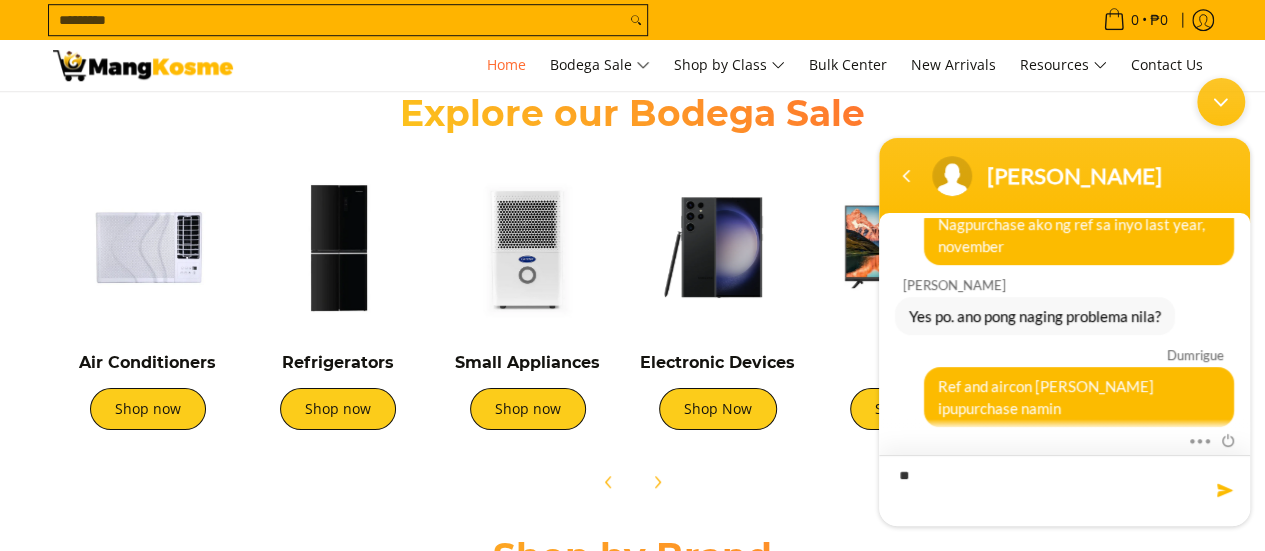 type on "*" 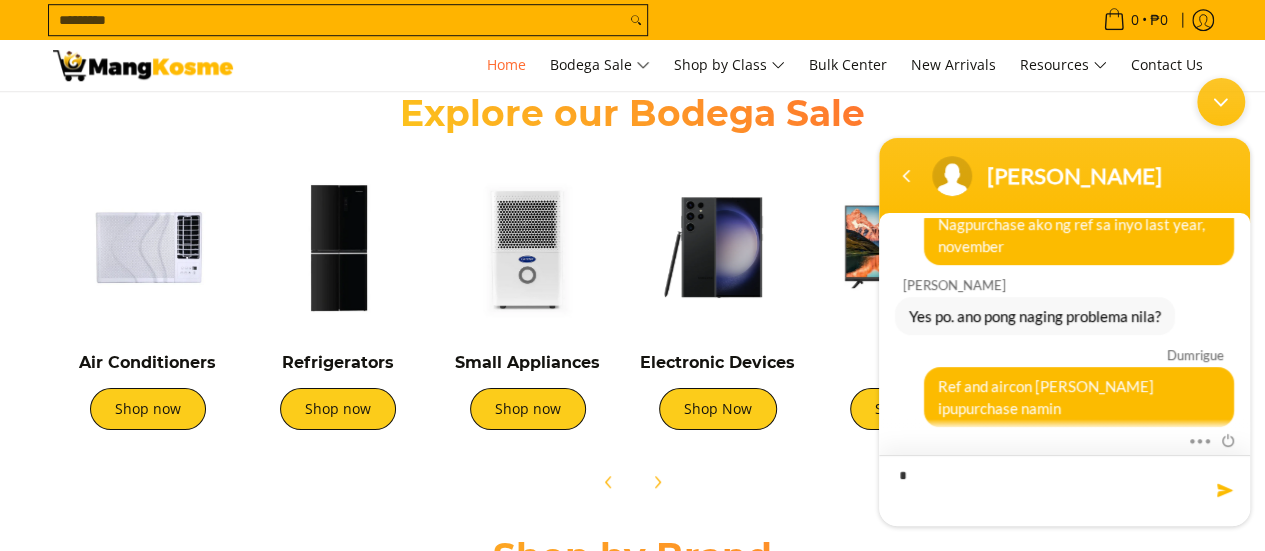 scroll, scrollTop: 0, scrollLeft: 0, axis: both 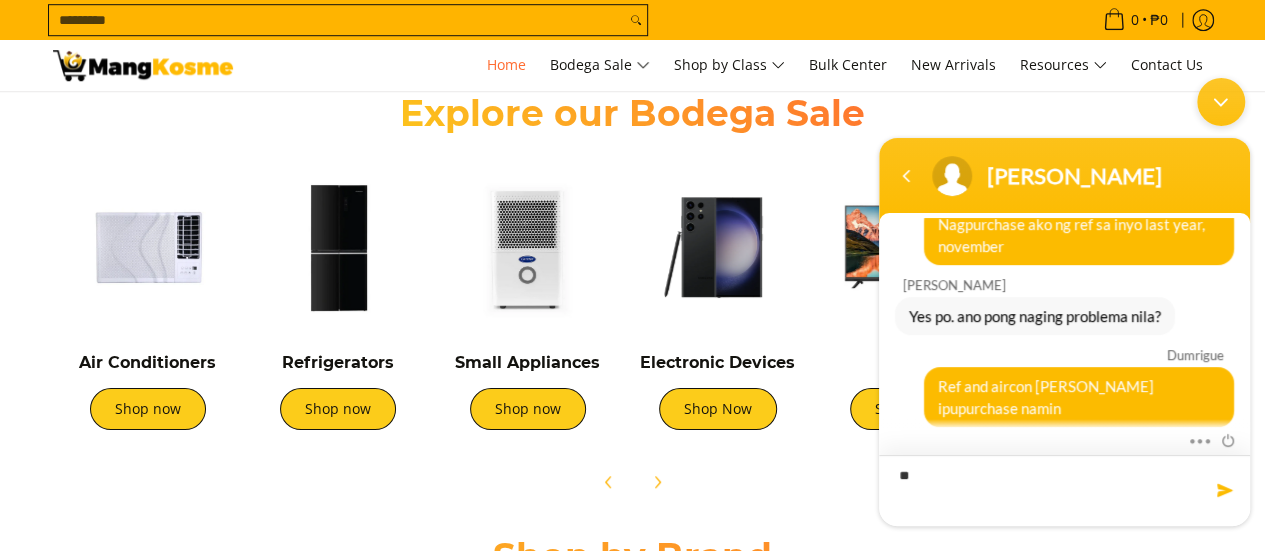 type on "*" 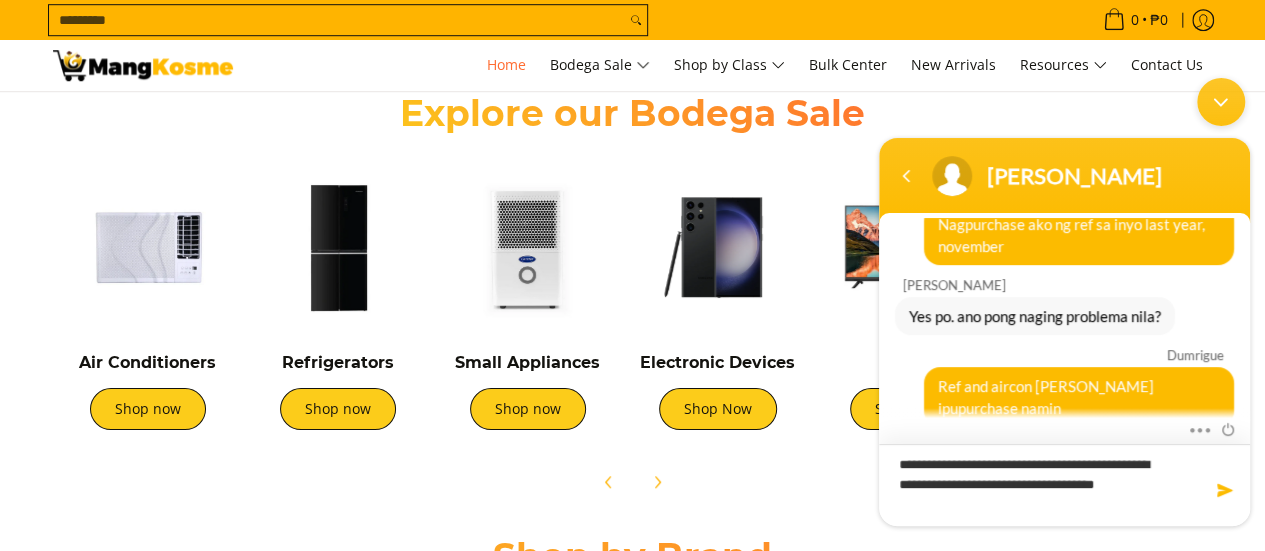 scroll, scrollTop: 0, scrollLeft: 0, axis: both 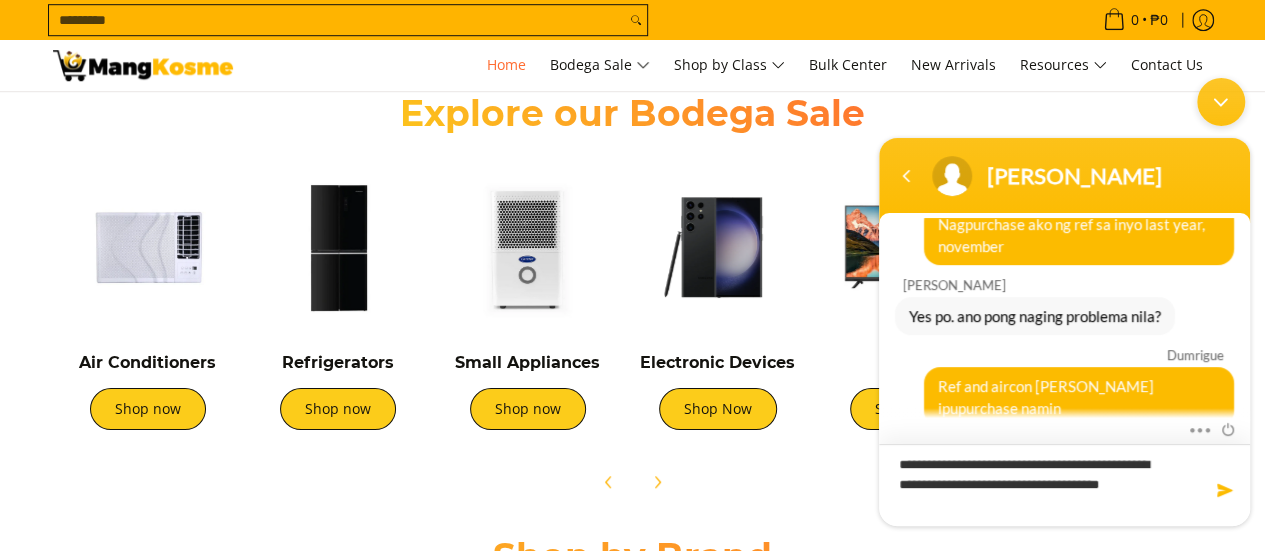 type on "**********" 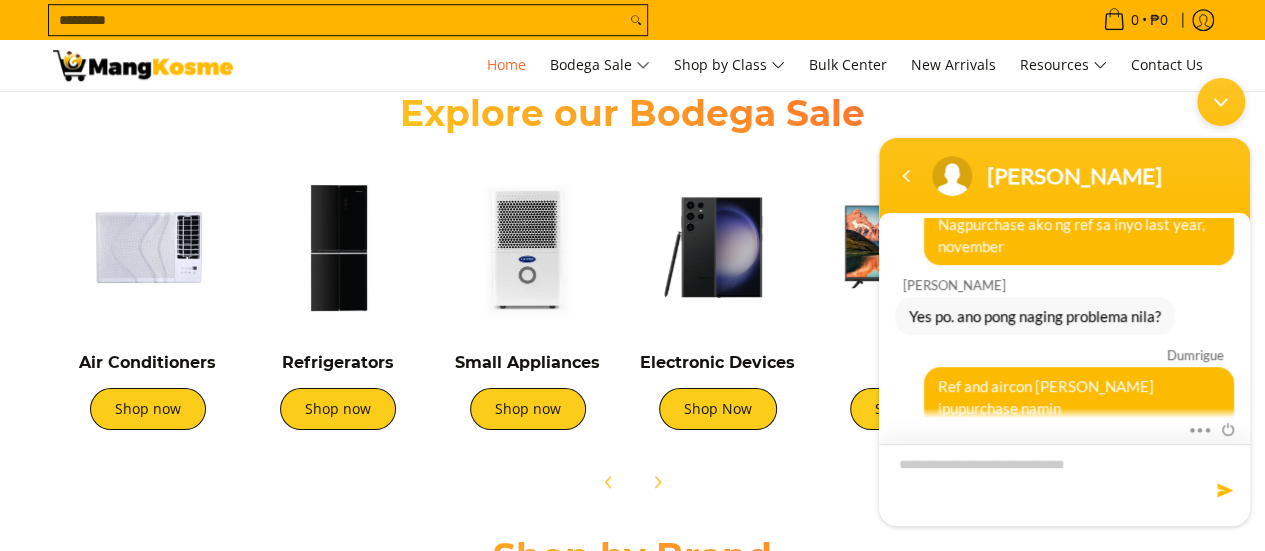 scroll, scrollTop: 552, scrollLeft: 0, axis: vertical 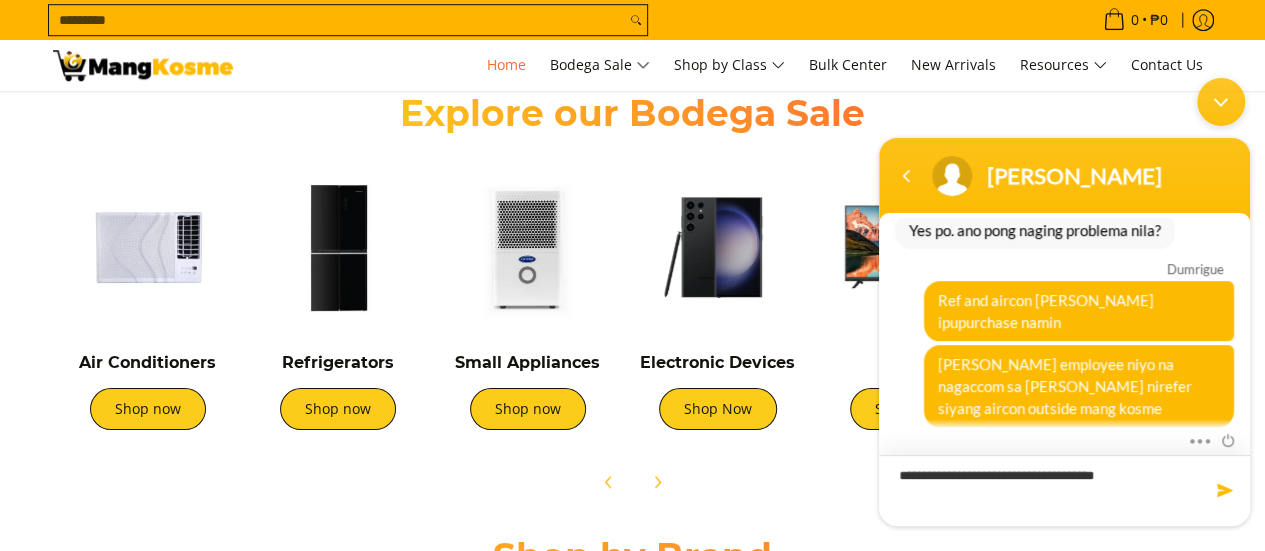 type on "**********" 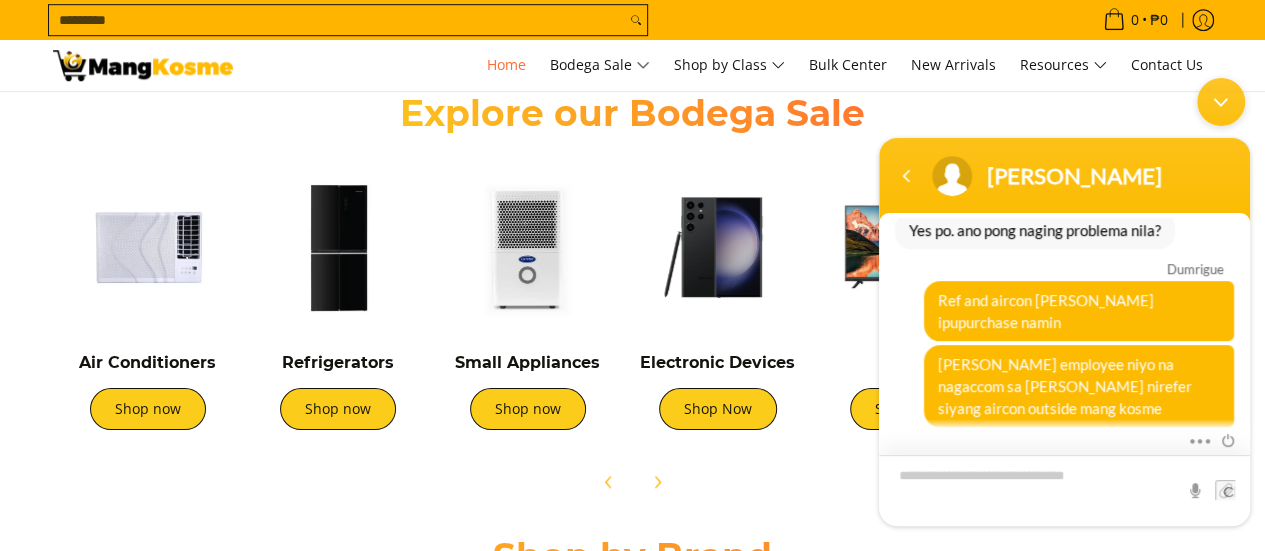scroll, scrollTop: 616, scrollLeft: 0, axis: vertical 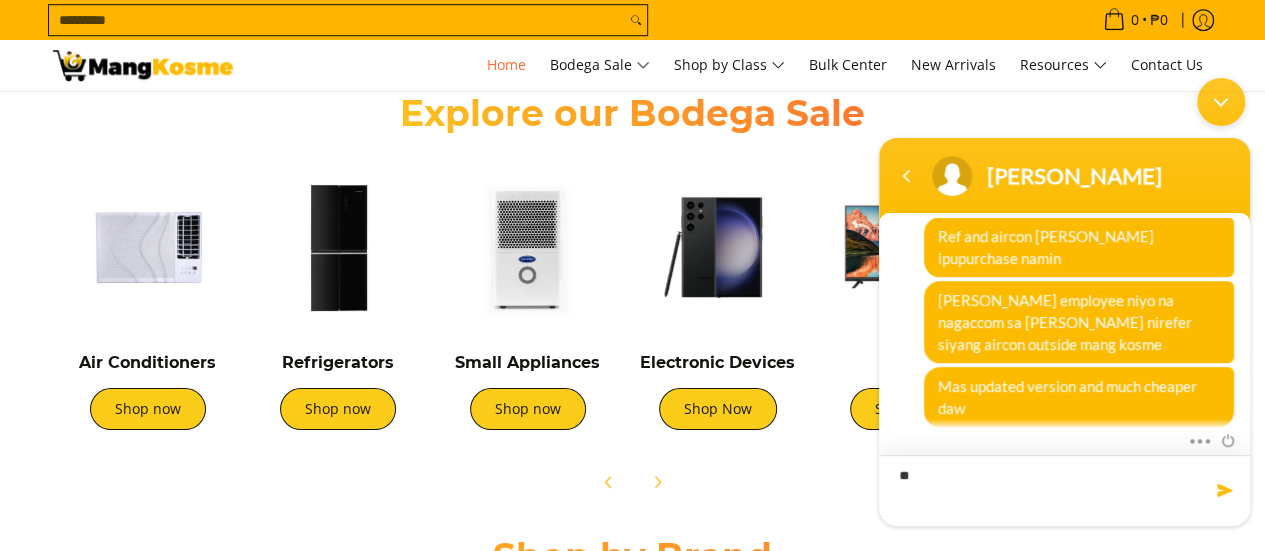 type on "*" 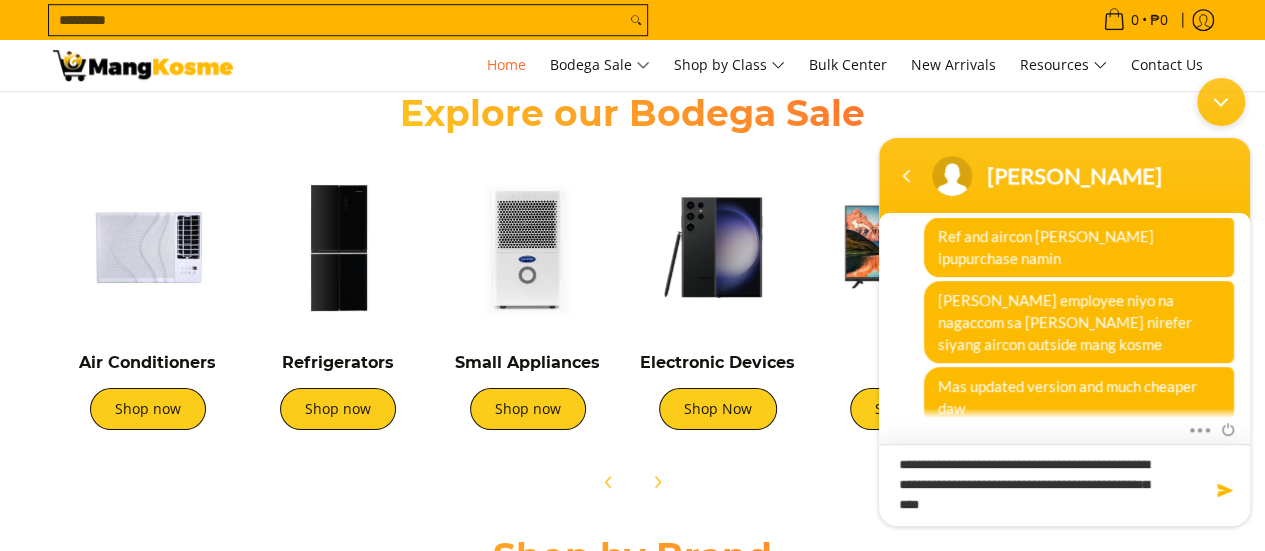 scroll, scrollTop: 0, scrollLeft: 0, axis: both 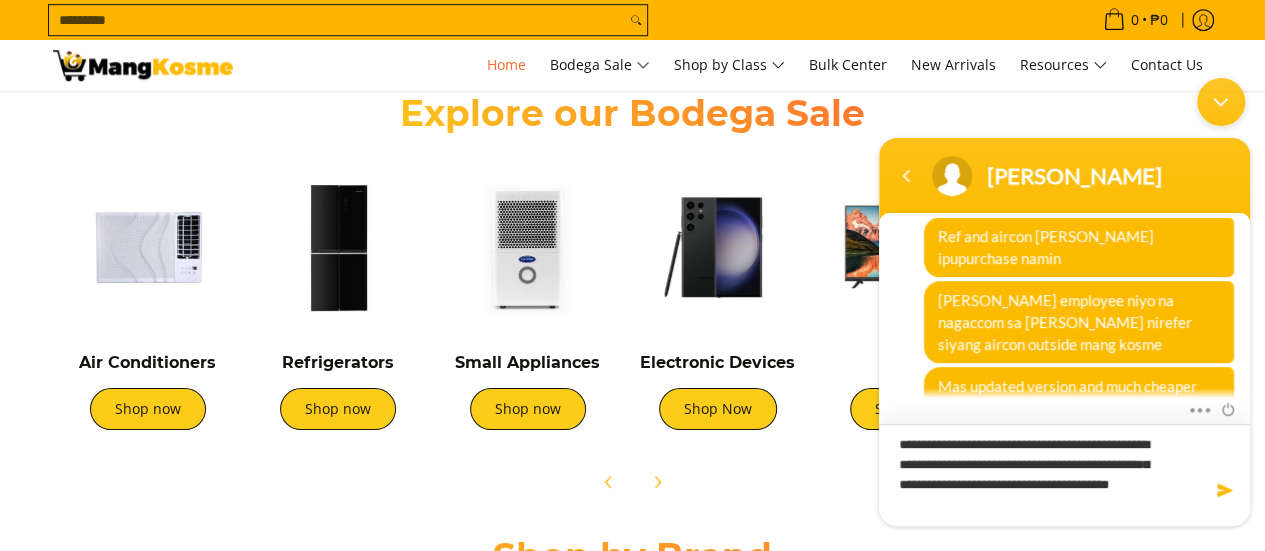 type on "**********" 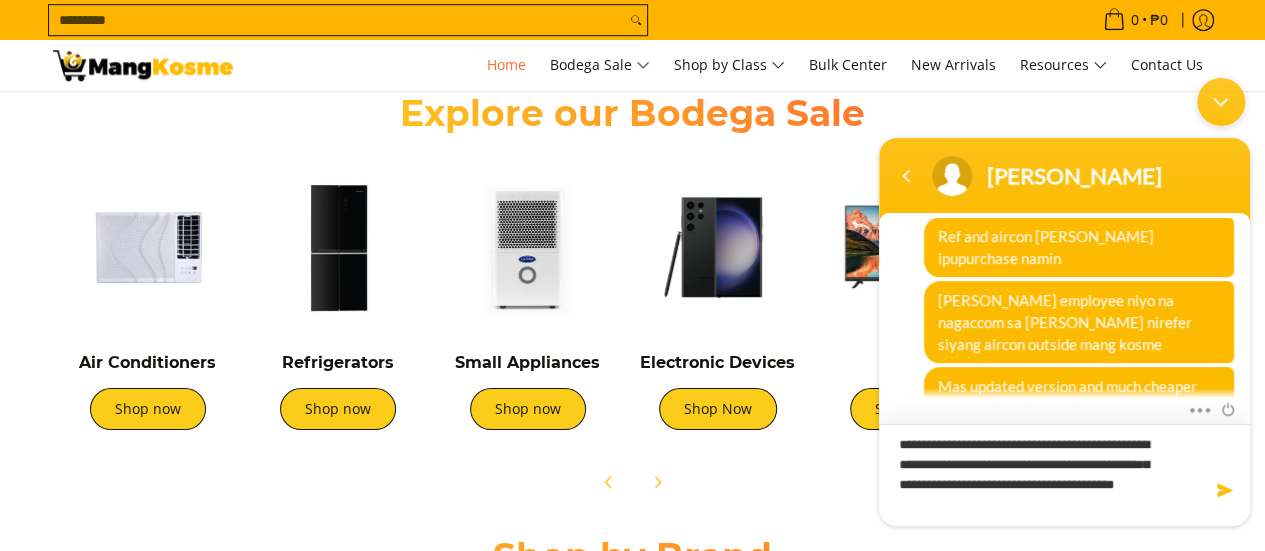 scroll, scrollTop: 0, scrollLeft: 768, axis: horizontal 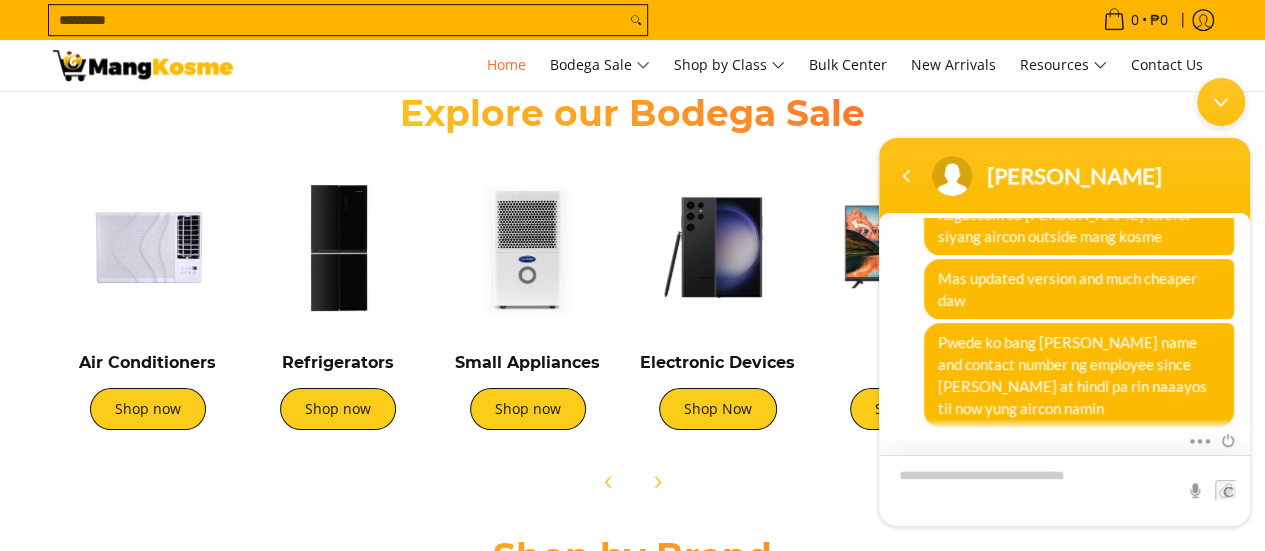 click at bounding box center (1064, 489) 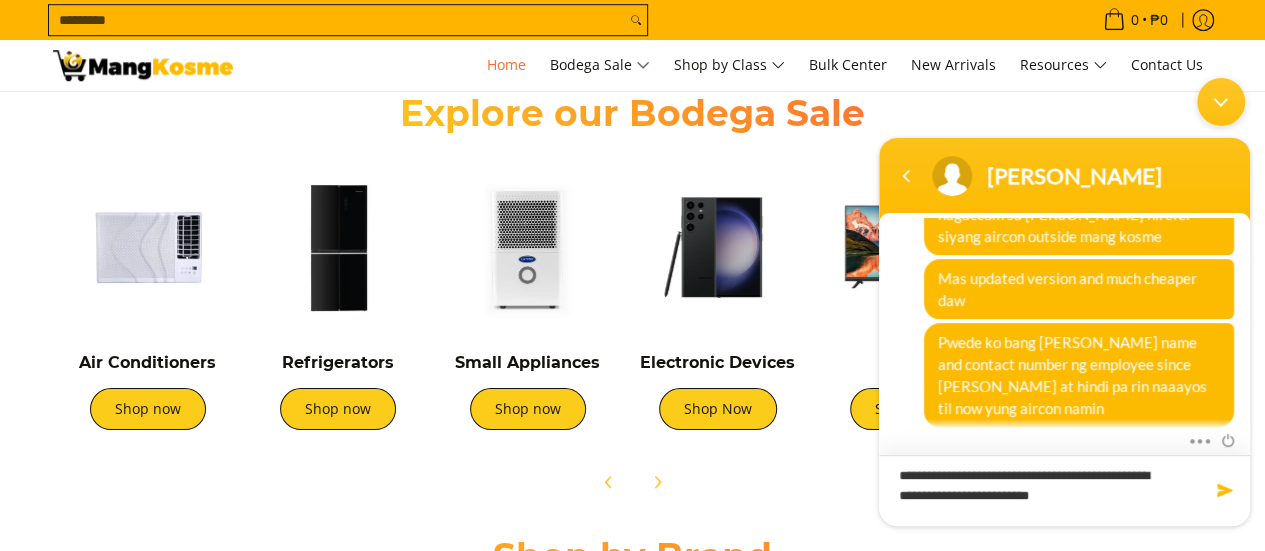 scroll, scrollTop: 0, scrollLeft: 2304, axis: horizontal 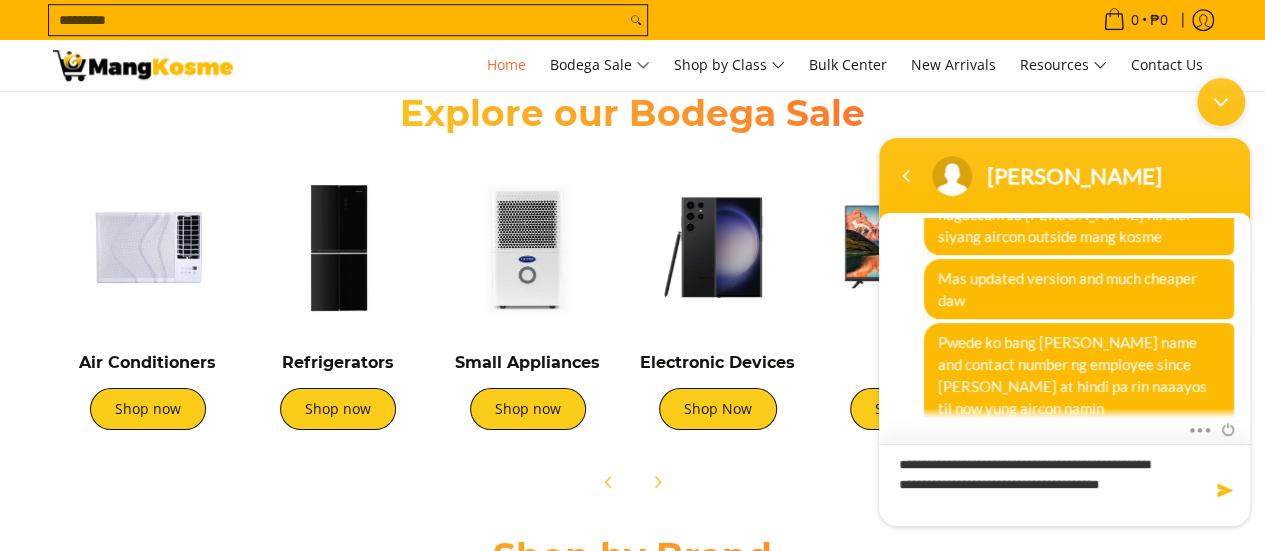 type on "**********" 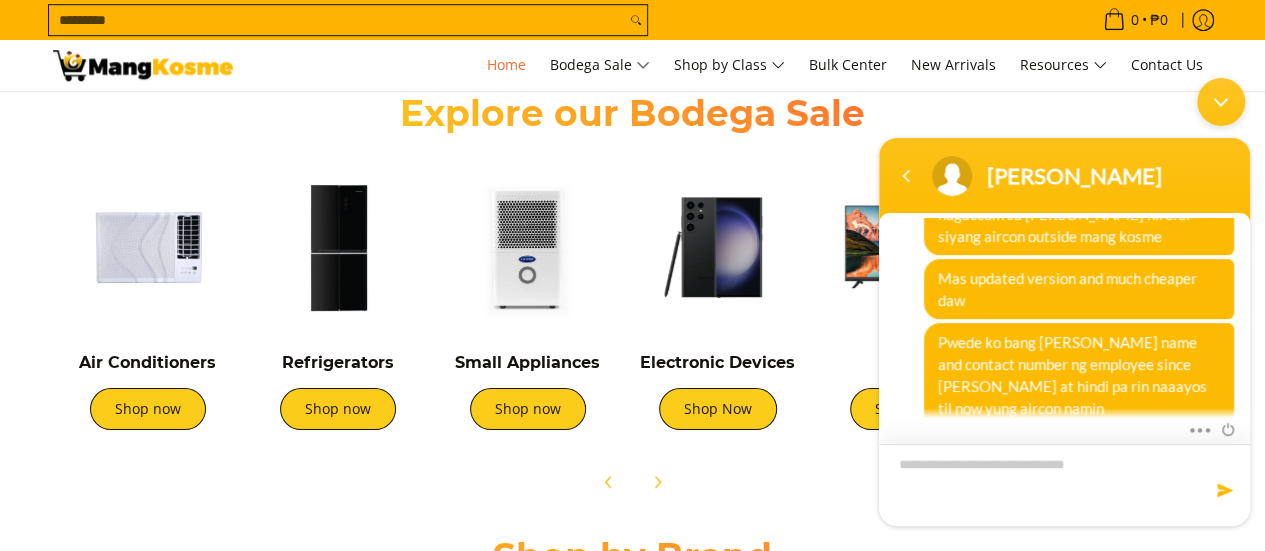 scroll, scrollTop: 810, scrollLeft: 0, axis: vertical 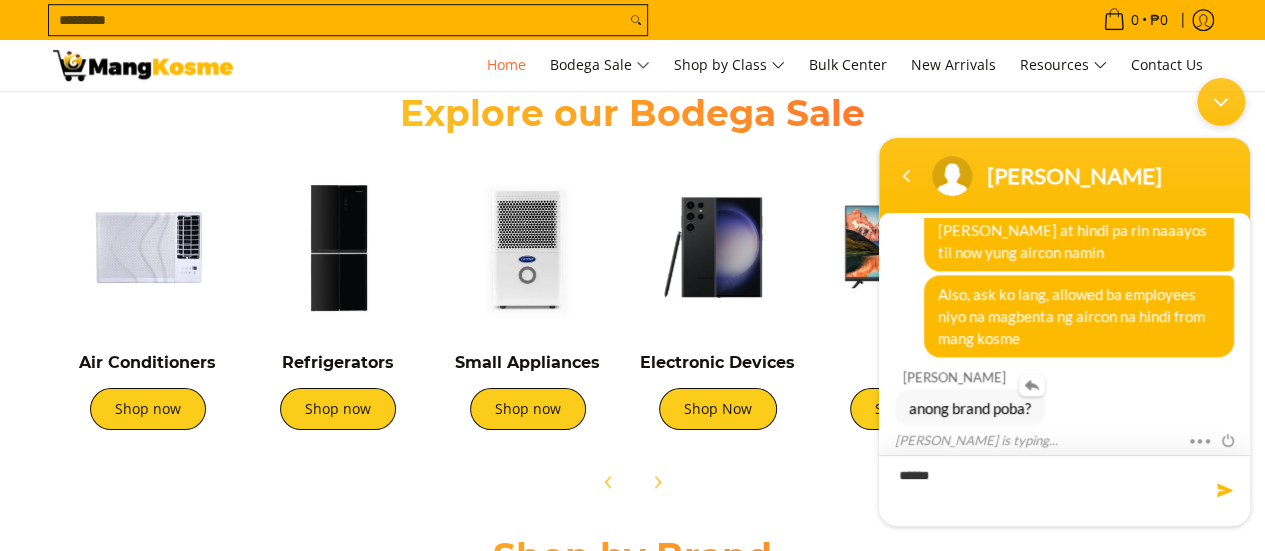 type on "*******" 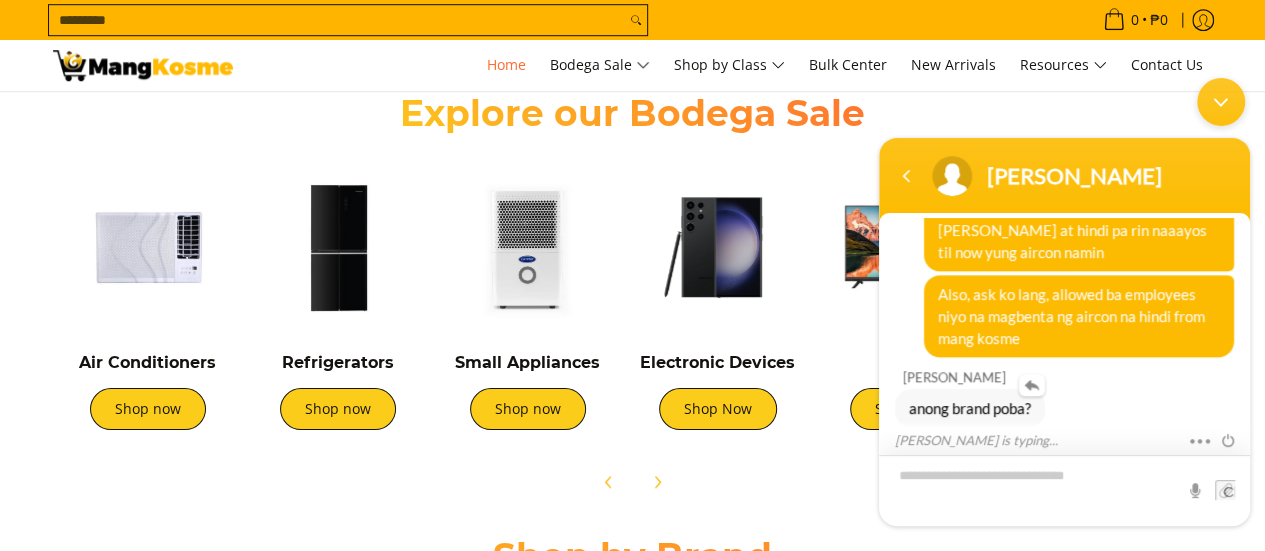 scroll, scrollTop: 949, scrollLeft: 0, axis: vertical 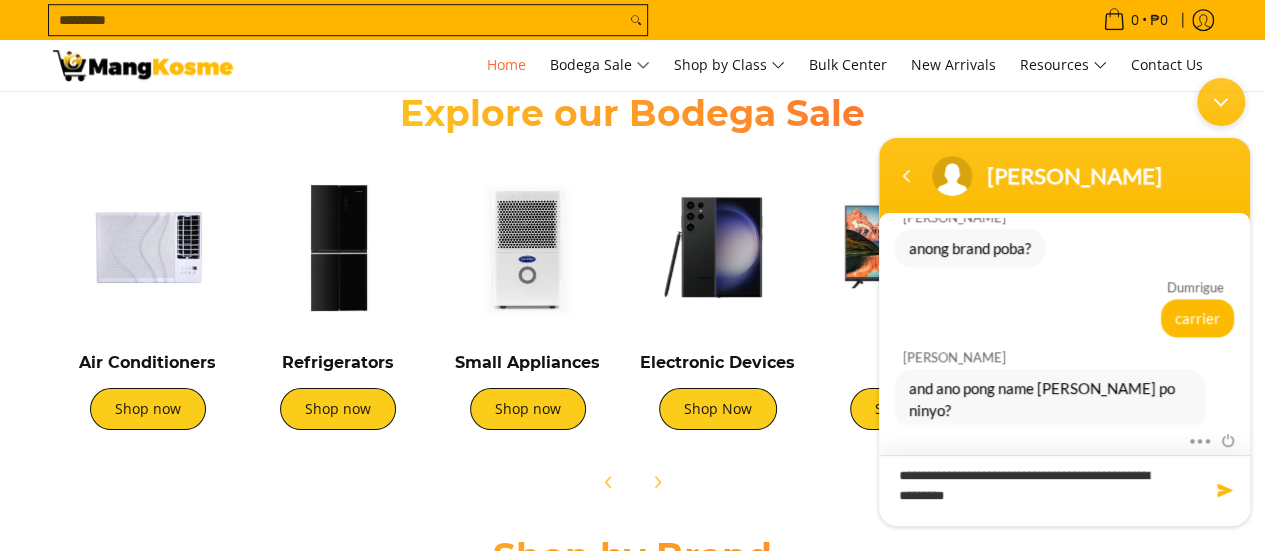 type on "**********" 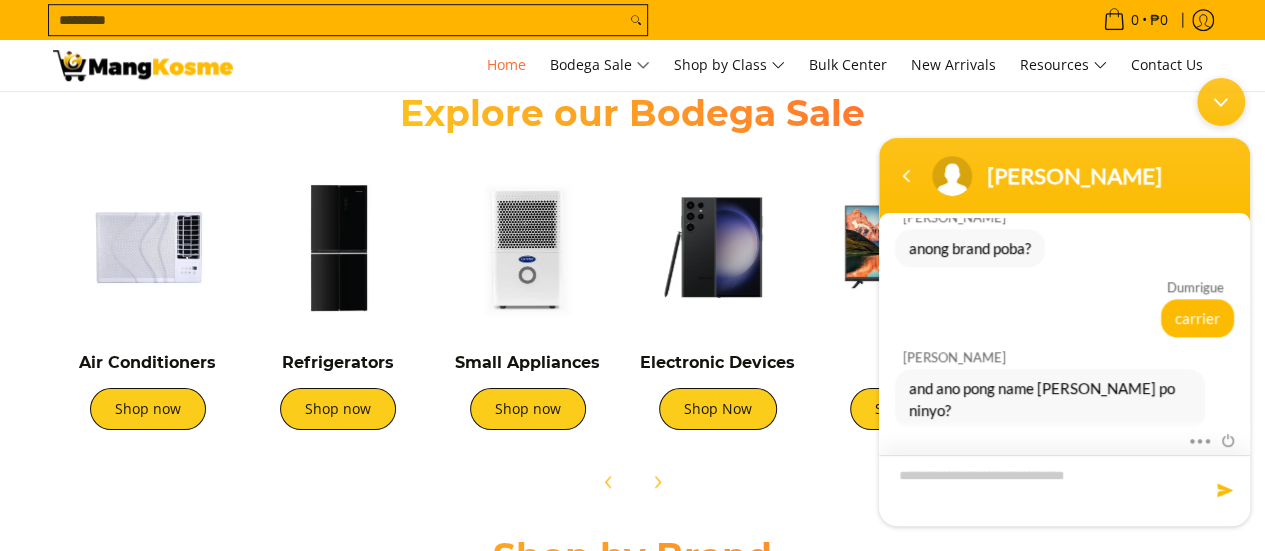 scroll, scrollTop: 1132, scrollLeft: 0, axis: vertical 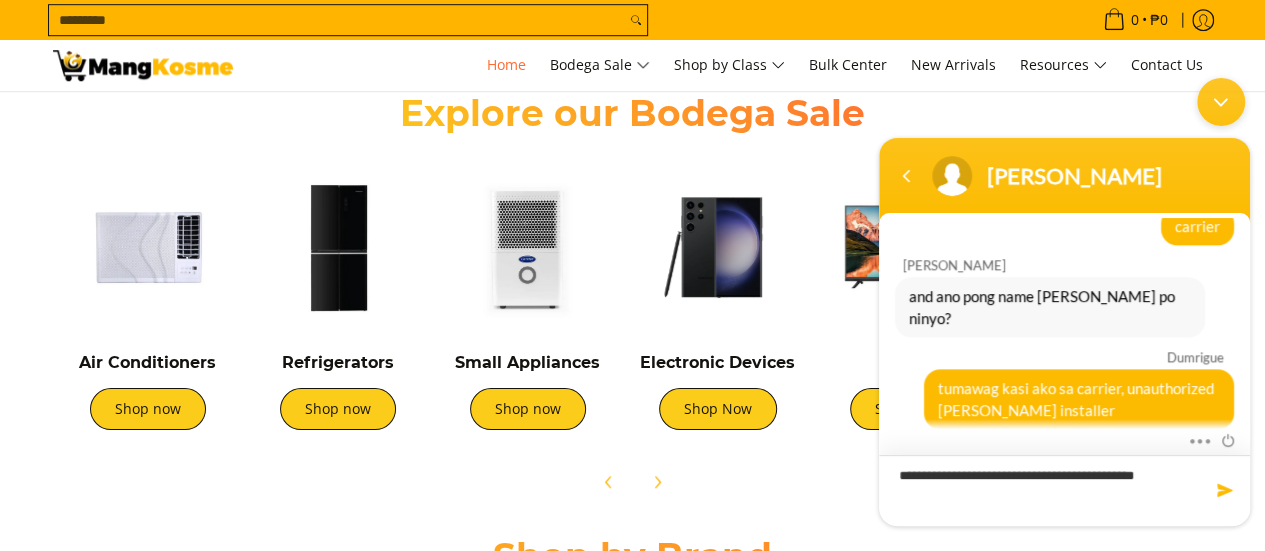 type on "**********" 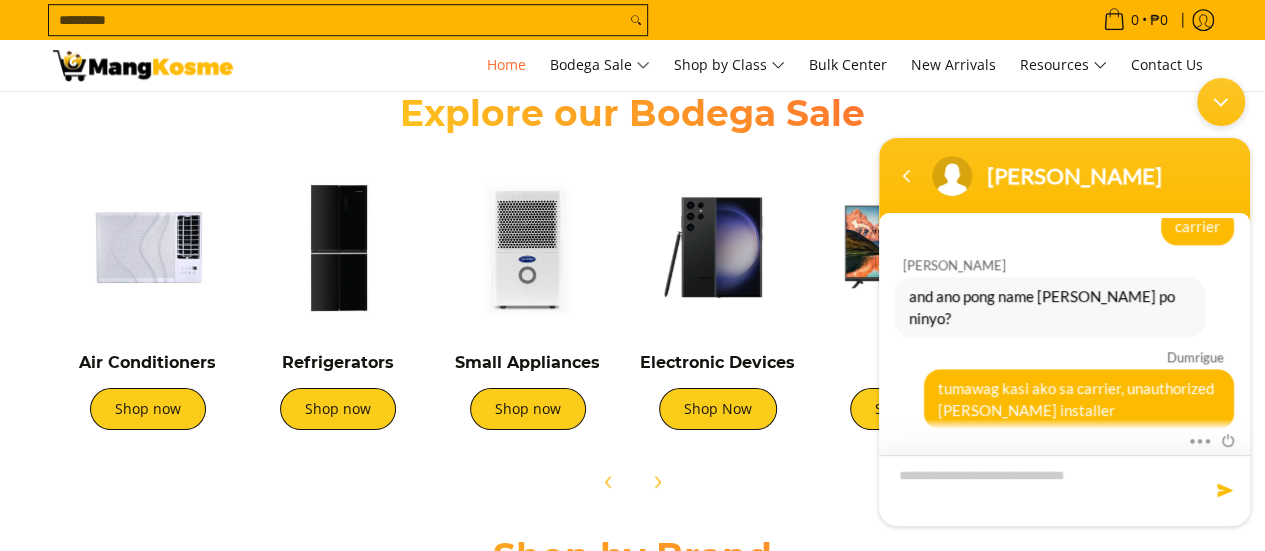 scroll, scrollTop: 1196, scrollLeft: 0, axis: vertical 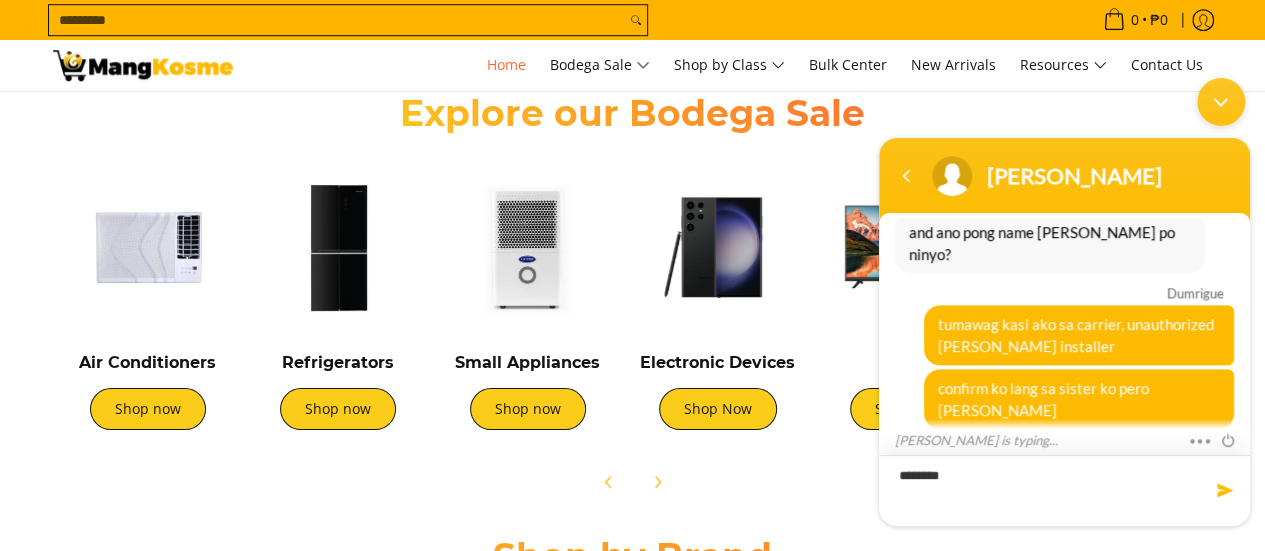 type on "*********" 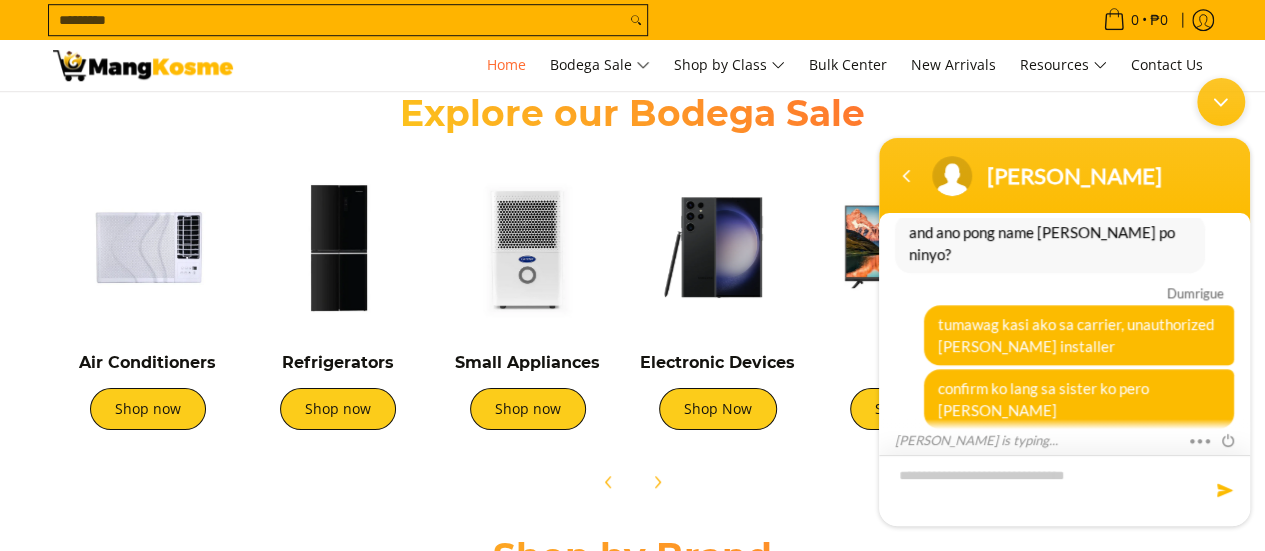 scroll, scrollTop: 1238, scrollLeft: 0, axis: vertical 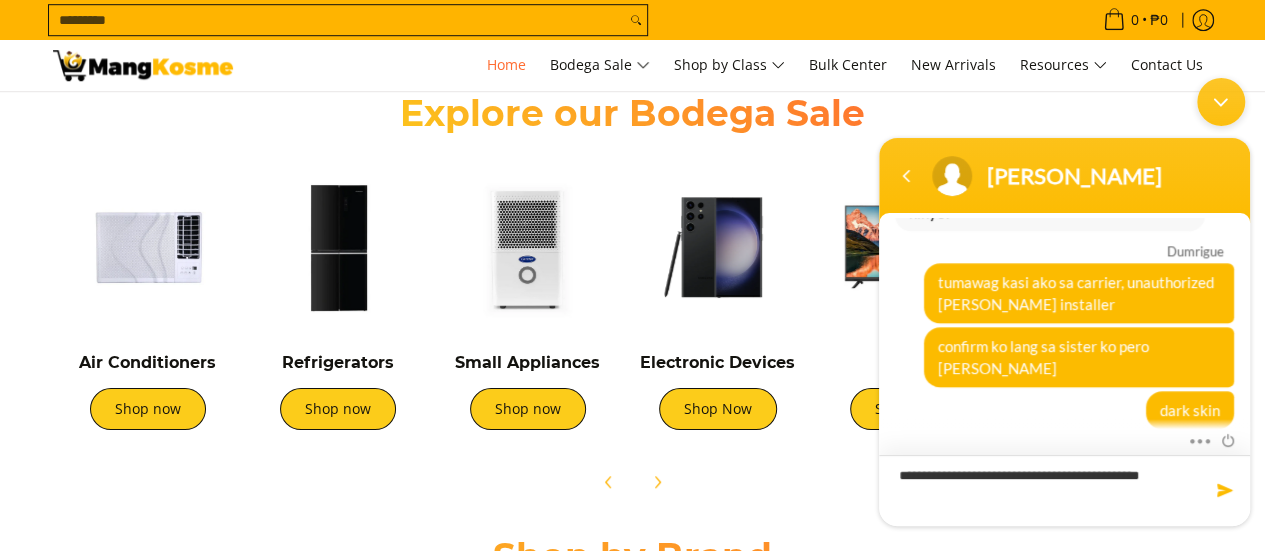 type on "**********" 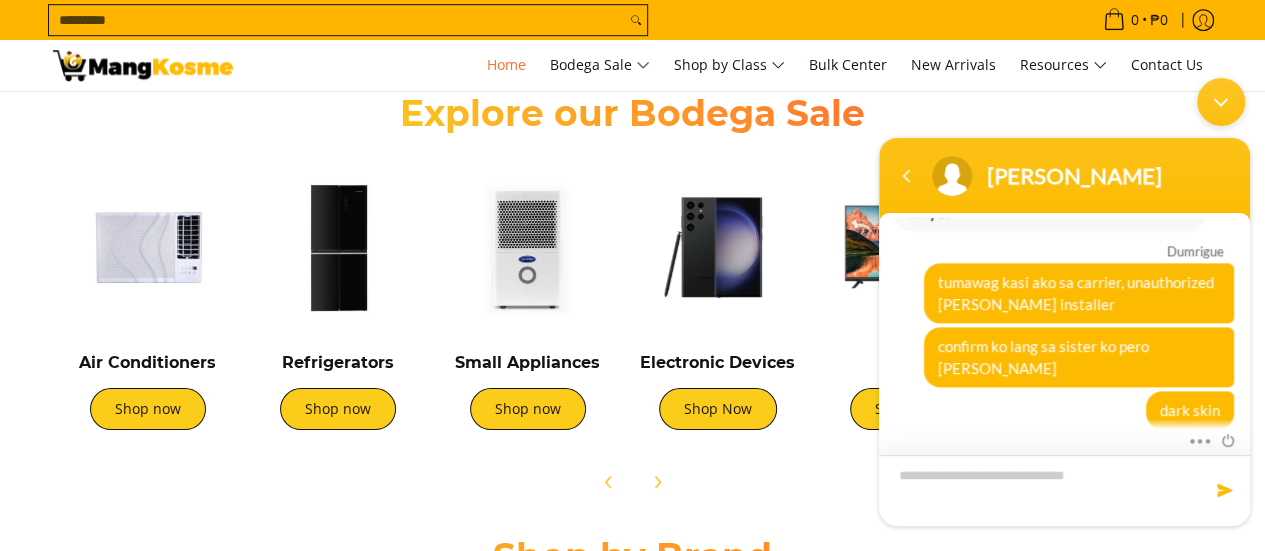 scroll, scrollTop: 1302, scrollLeft: 0, axis: vertical 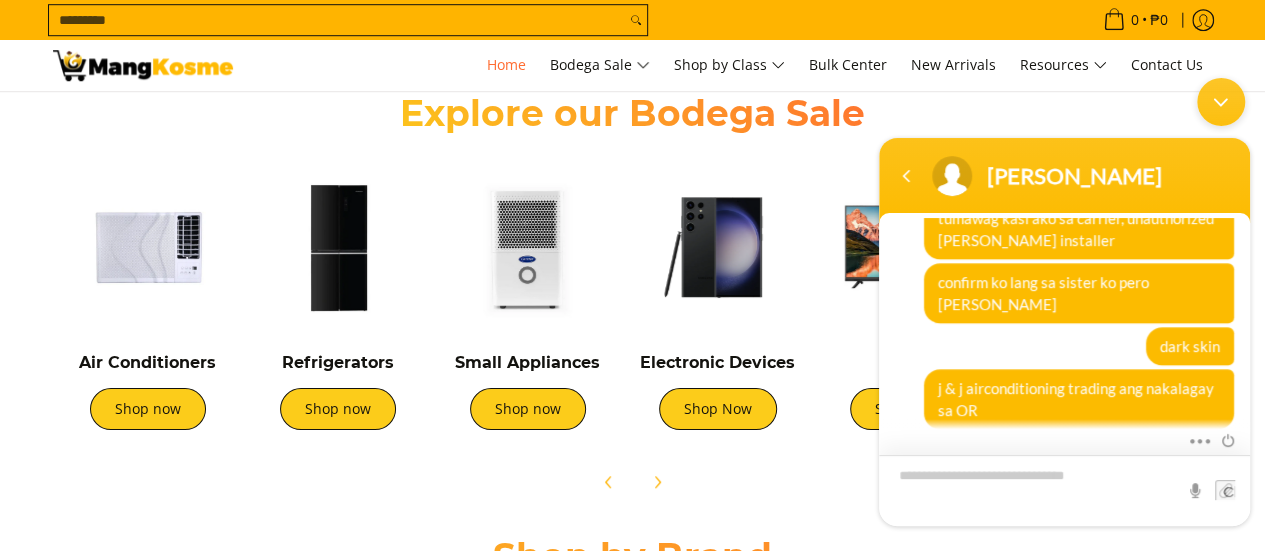 click at bounding box center [1064, 489] 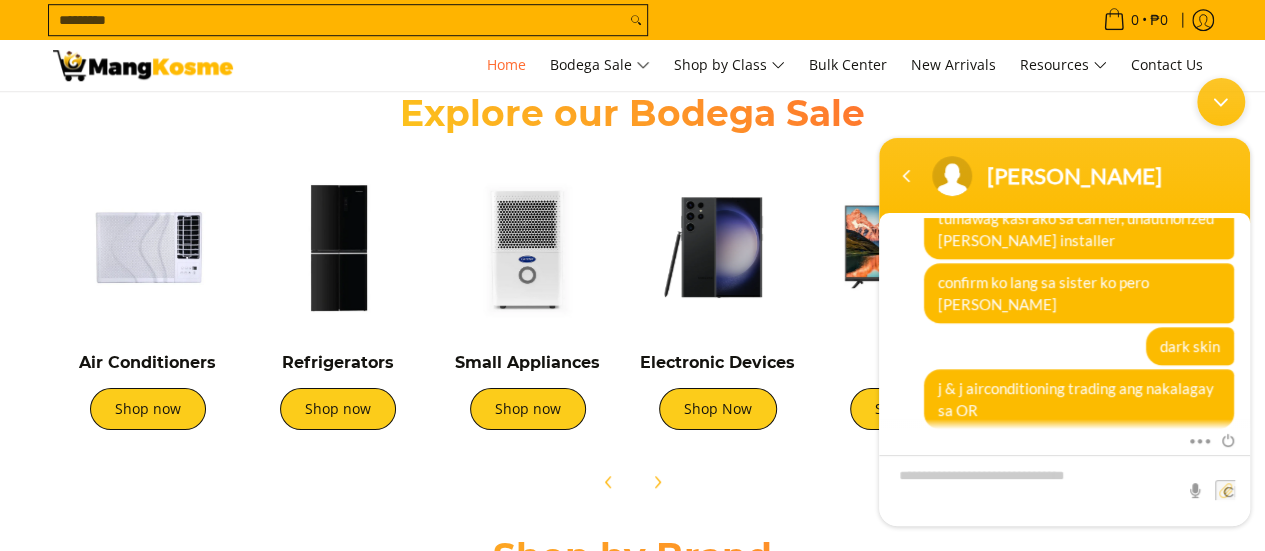click at bounding box center (1225, 489) 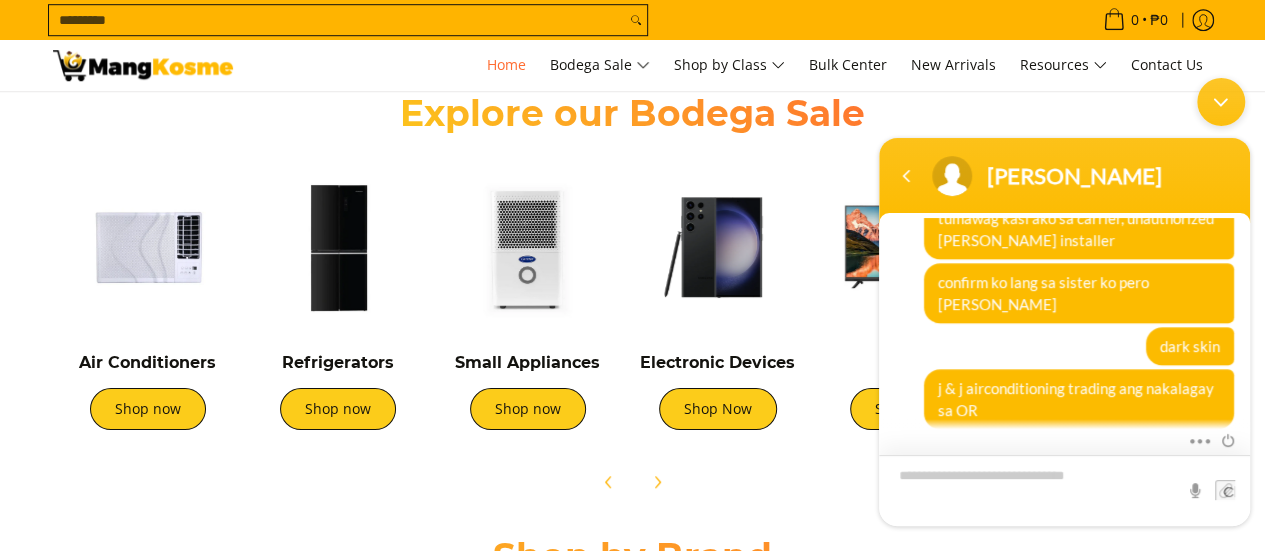 click at bounding box center (1064, 489) 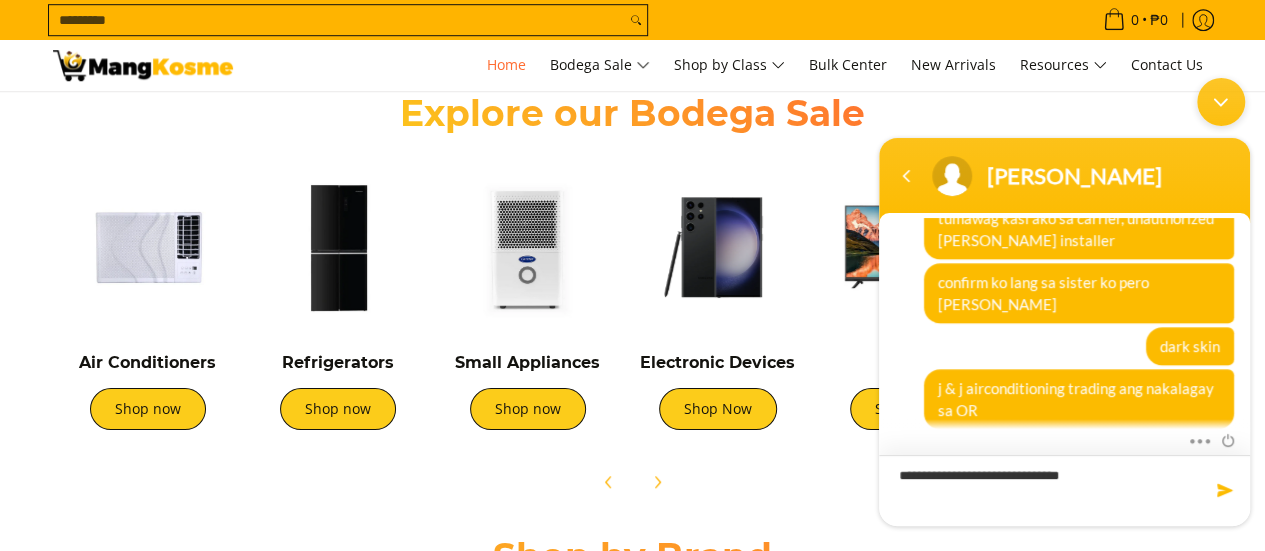 type on "**********" 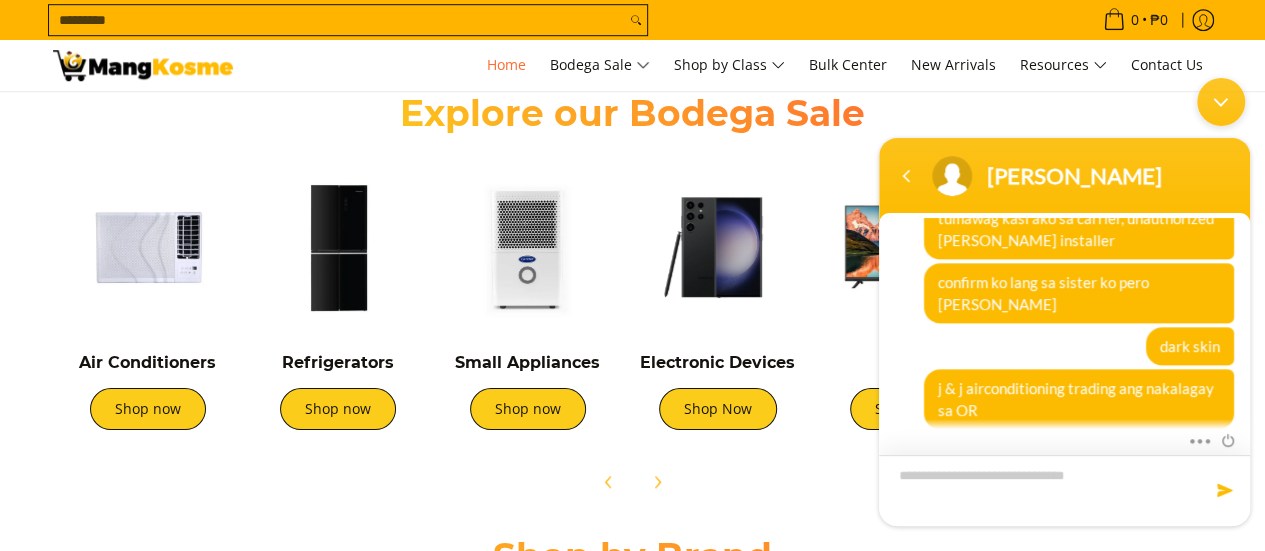 scroll, scrollTop: 0, scrollLeft: 2164, axis: horizontal 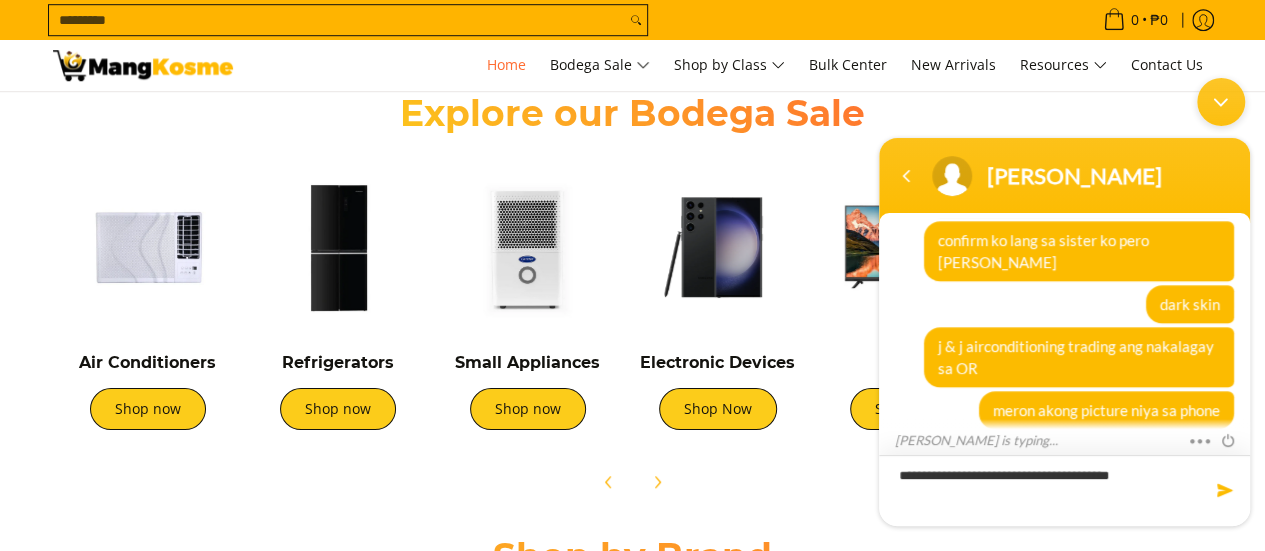 type on "**********" 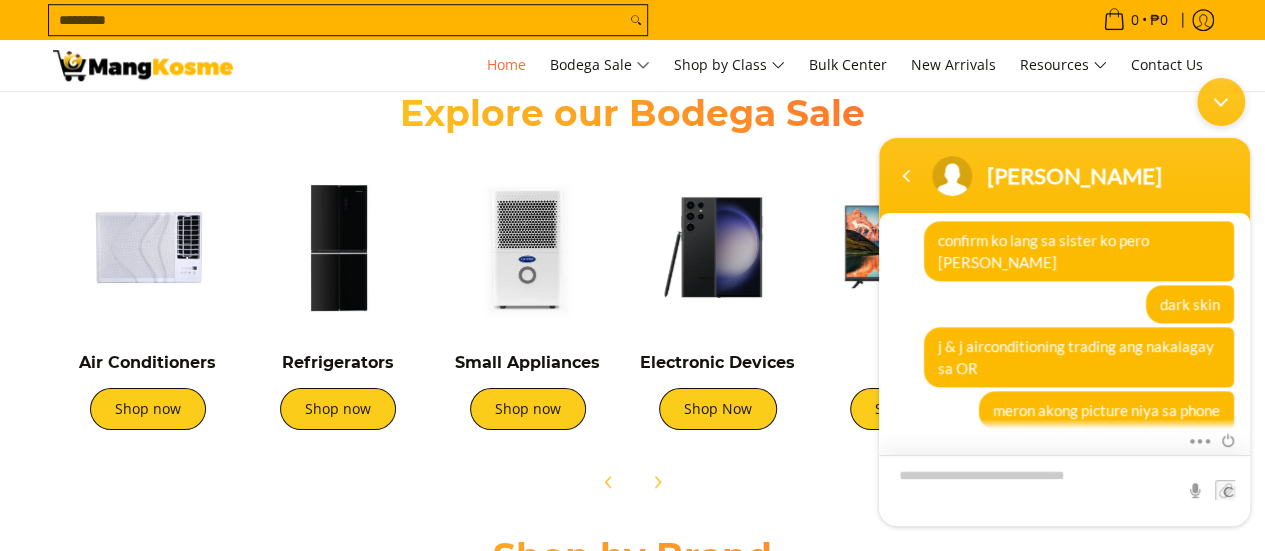 scroll, scrollTop: 1408, scrollLeft: 0, axis: vertical 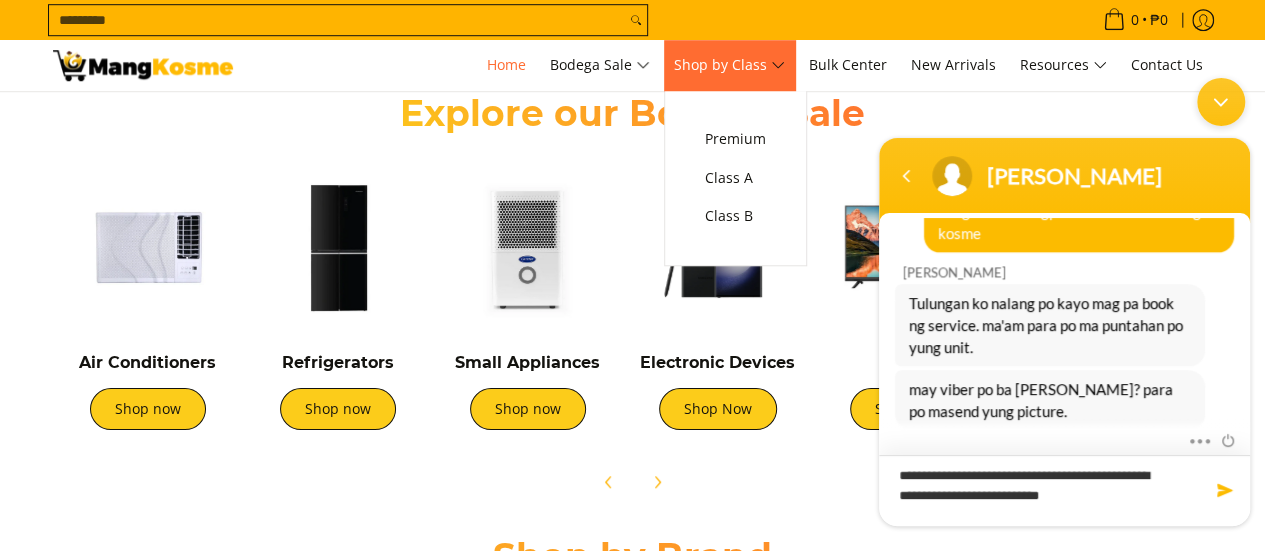 type on "**********" 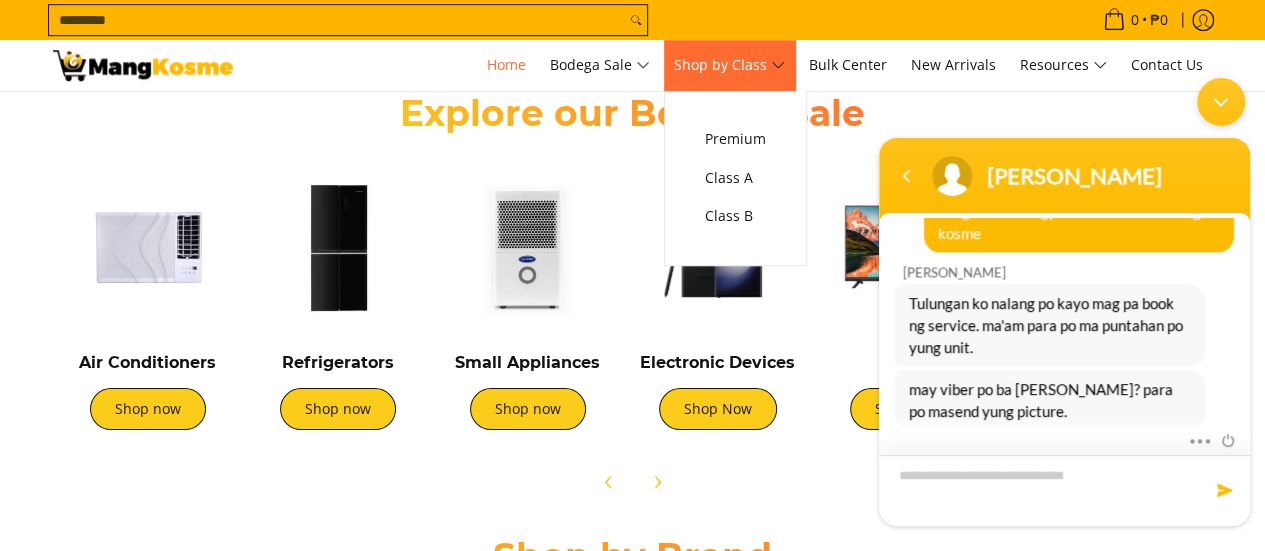 scroll, scrollTop: 1676, scrollLeft: 0, axis: vertical 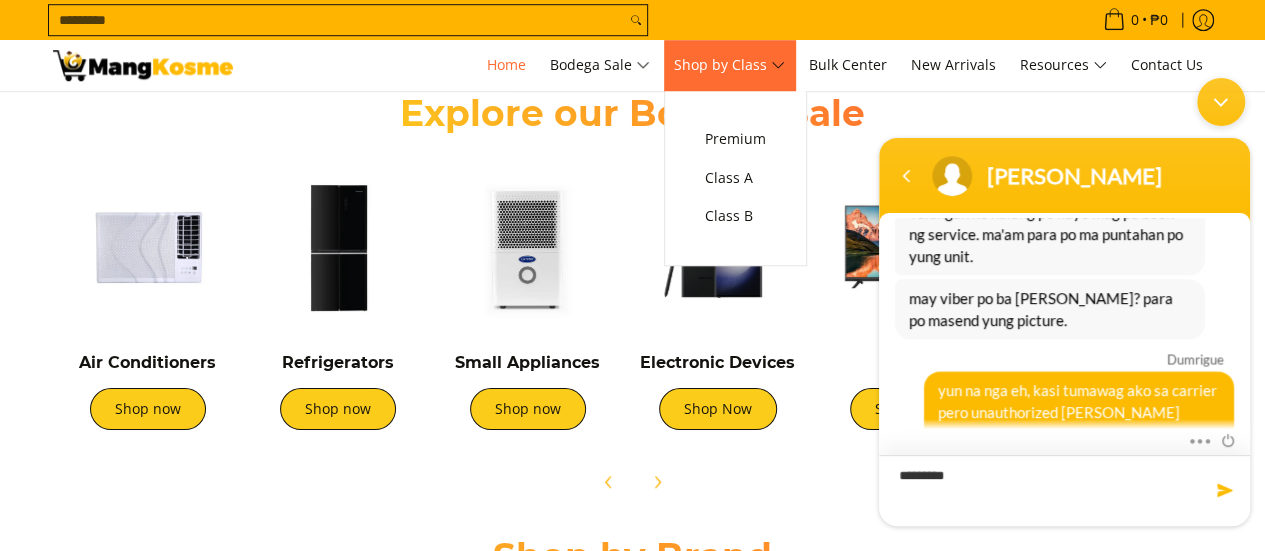type on "**********" 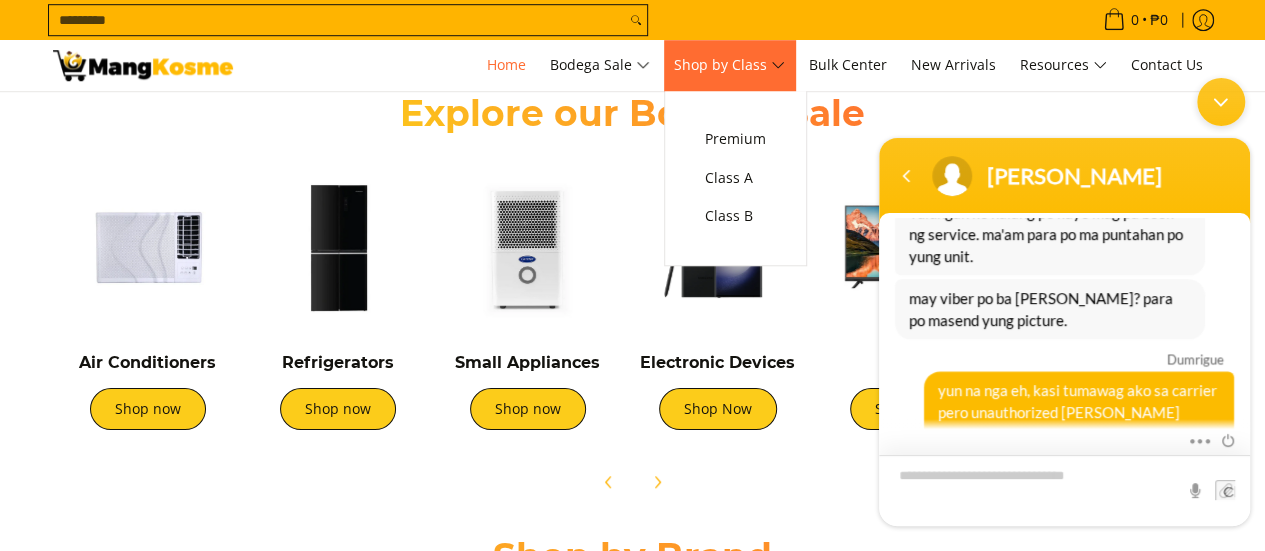 scroll, scrollTop: 1718, scrollLeft: 0, axis: vertical 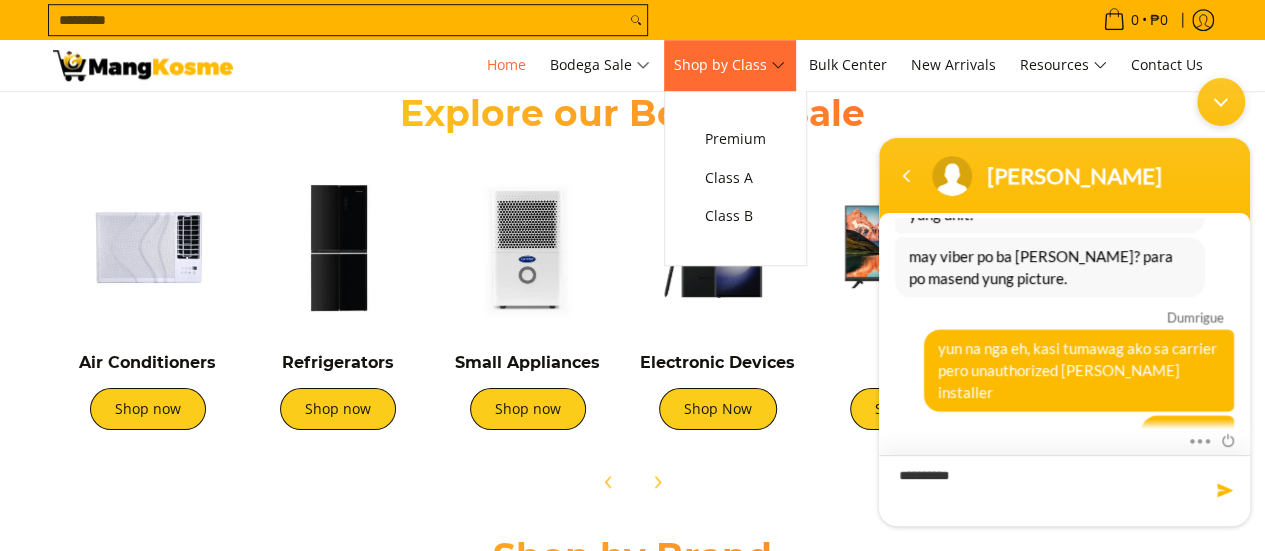 type on "**********" 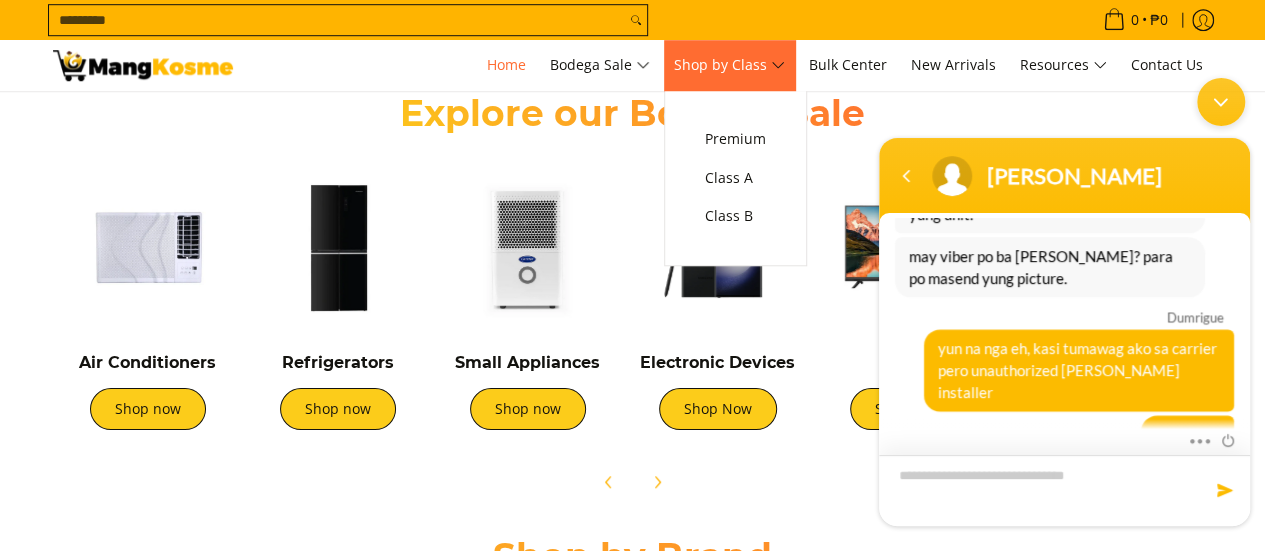 scroll, scrollTop: 1760, scrollLeft: 0, axis: vertical 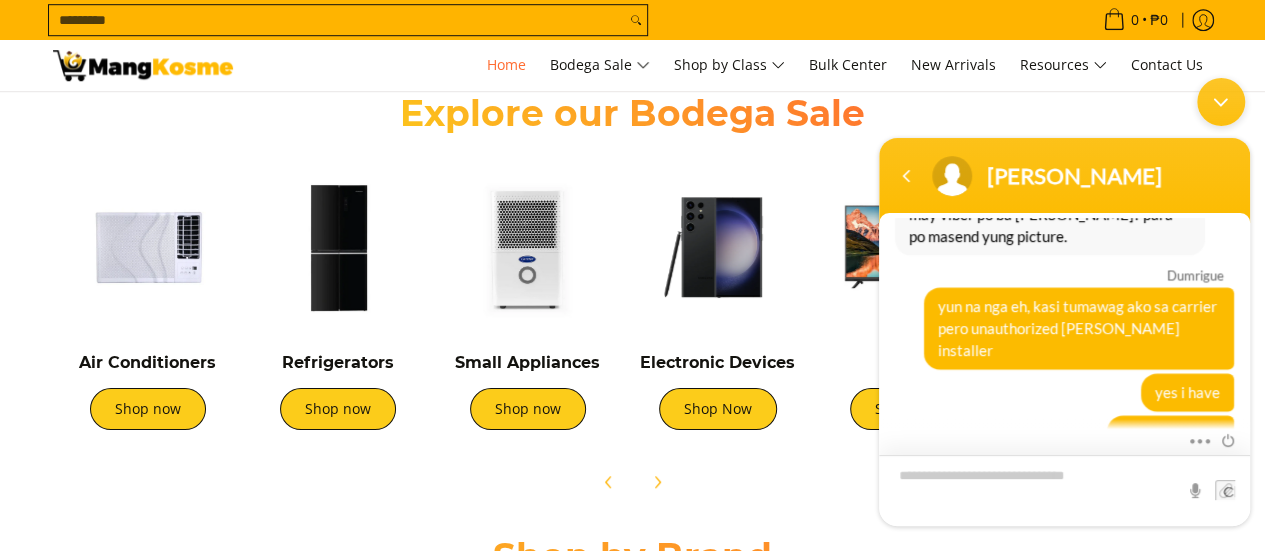 click at bounding box center [1064, 489] 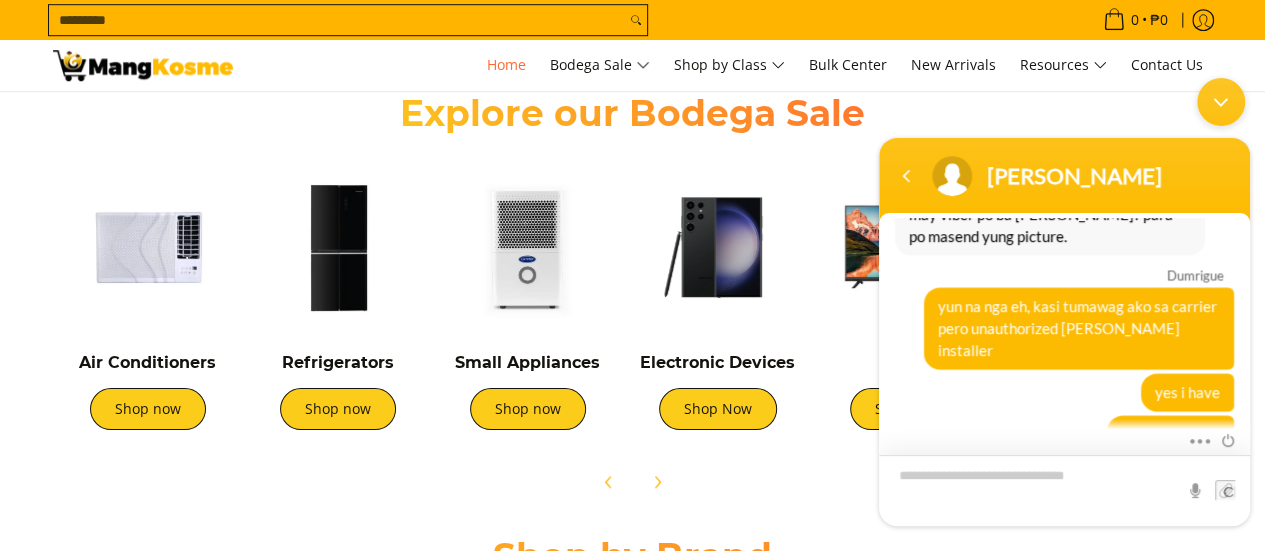 scroll, scrollTop: 0, scrollLeft: 0, axis: both 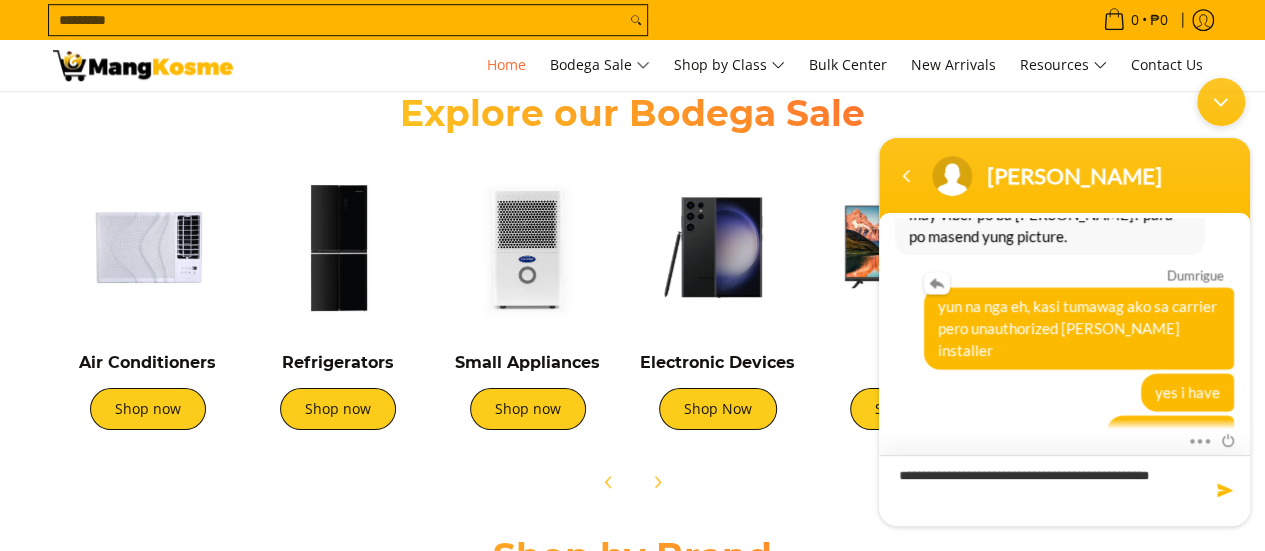 type on "**********" 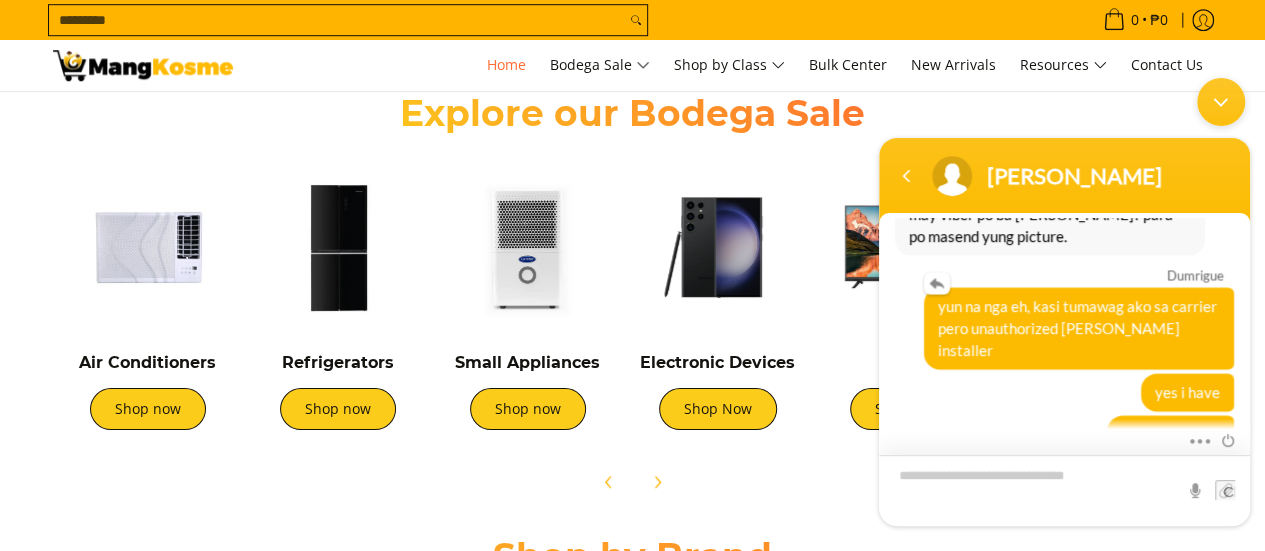 scroll, scrollTop: 1824, scrollLeft: 0, axis: vertical 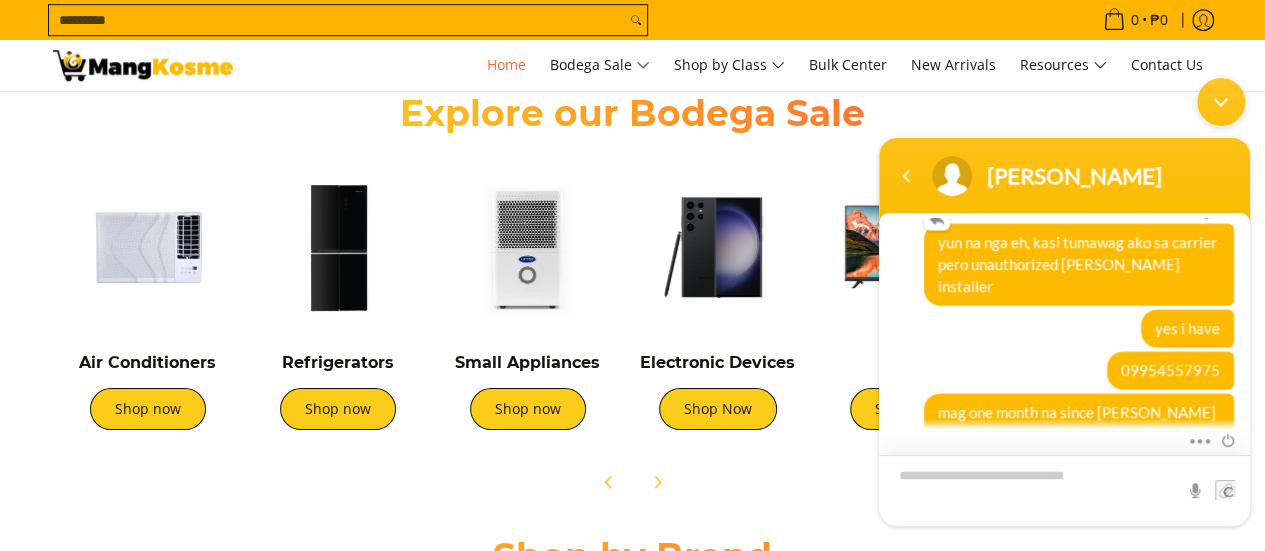 type on "*" 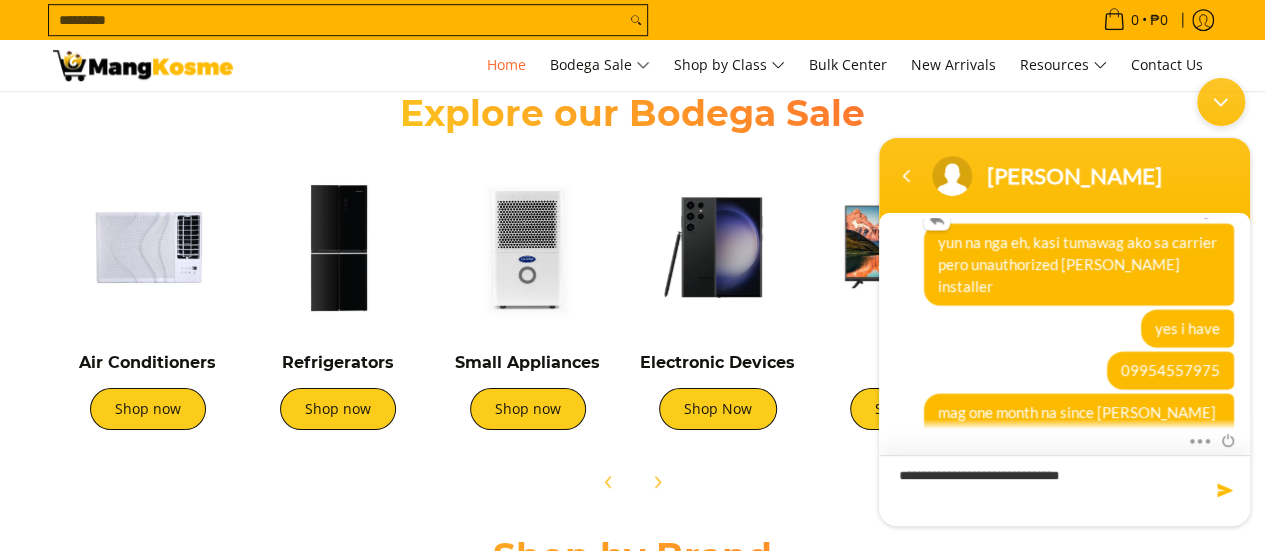 scroll, scrollTop: 0, scrollLeft: 768, axis: horizontal 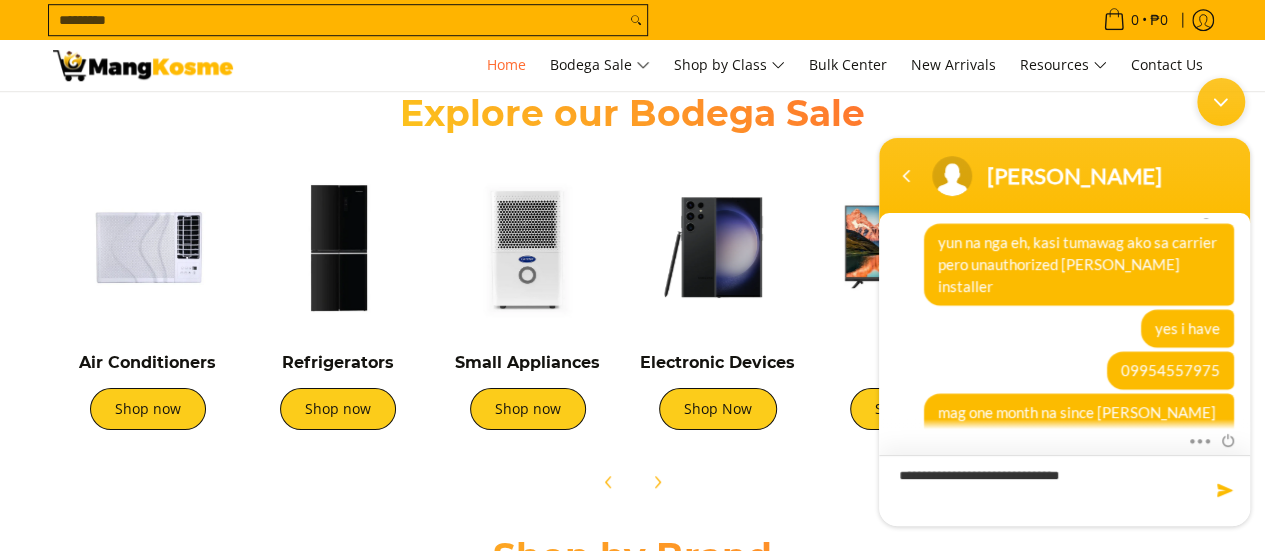 type on "**********" 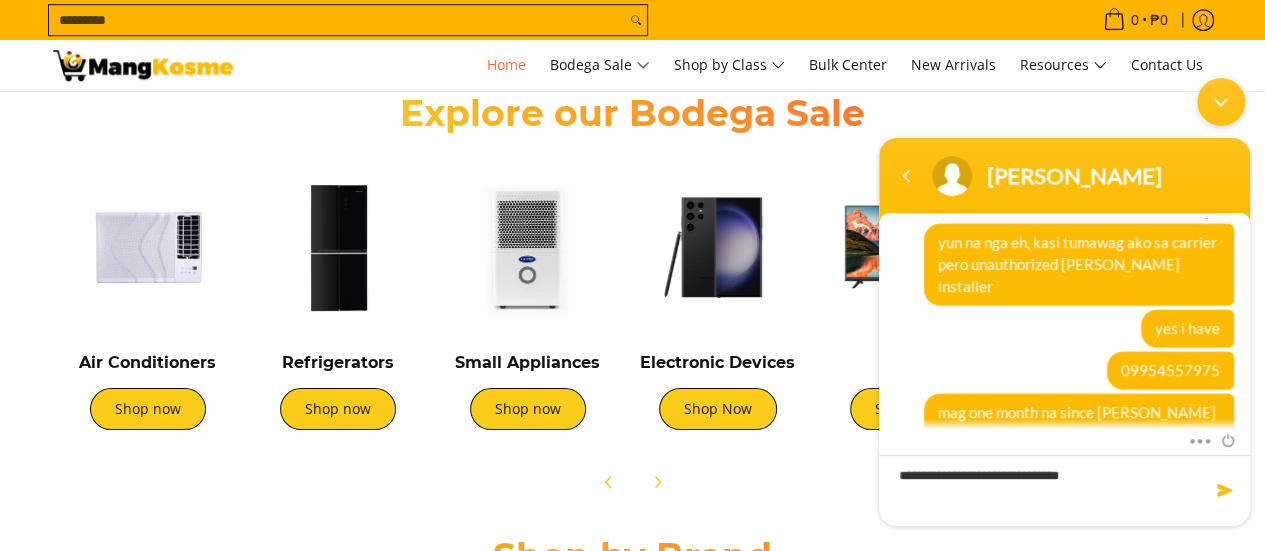 click at bounding box center [1221, 101] 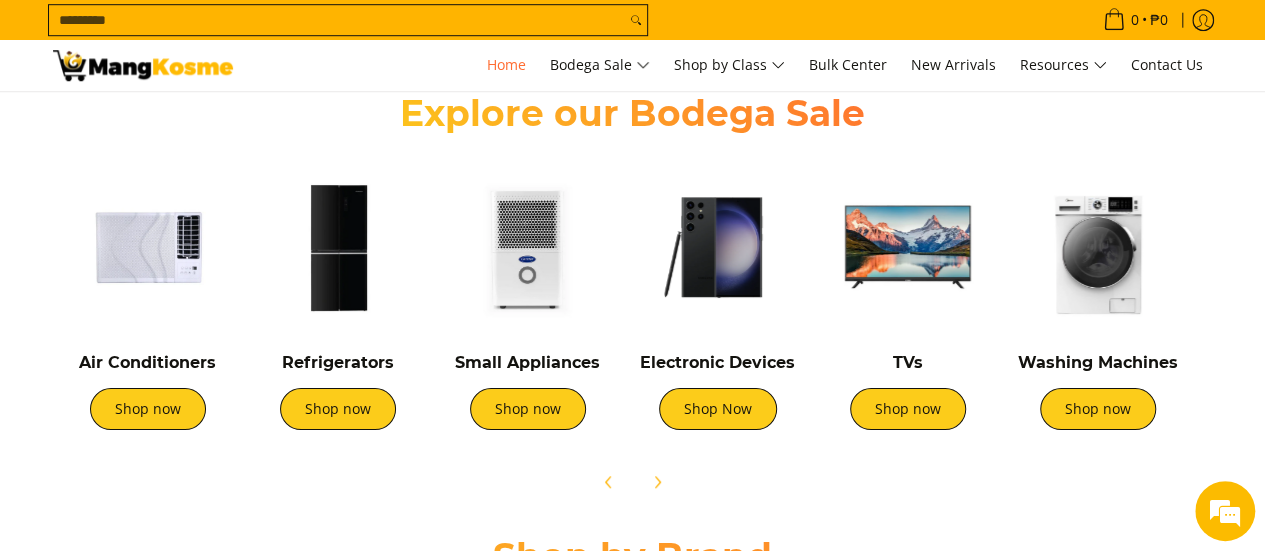 scroll, scrollTop: 0, scrollLeft: 1536, axis: horizontal 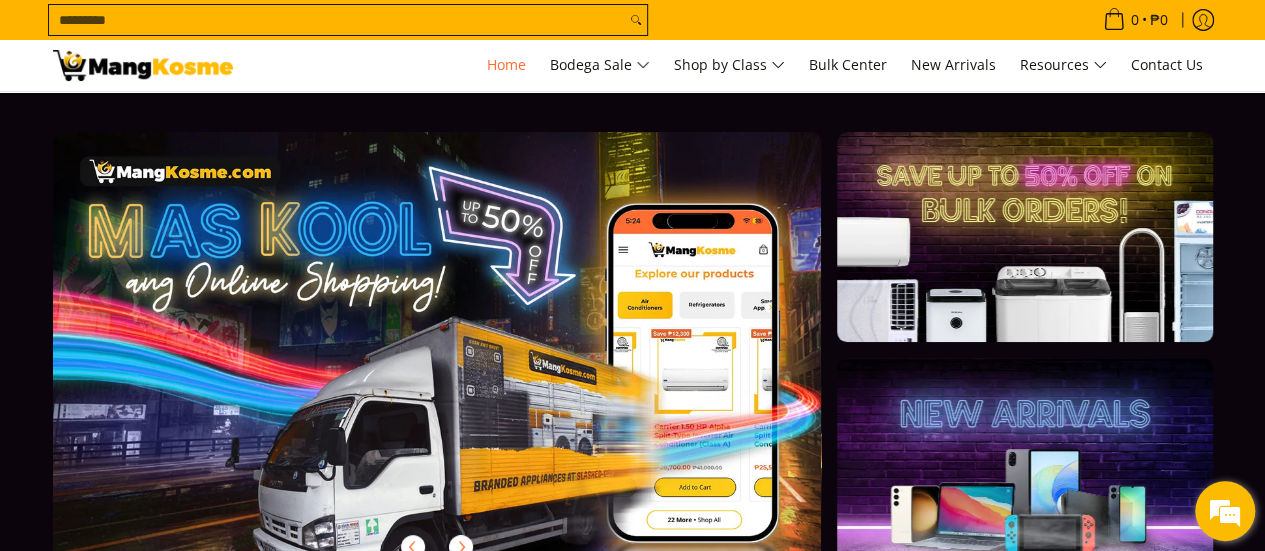 click at bounding box center (1225, 511) 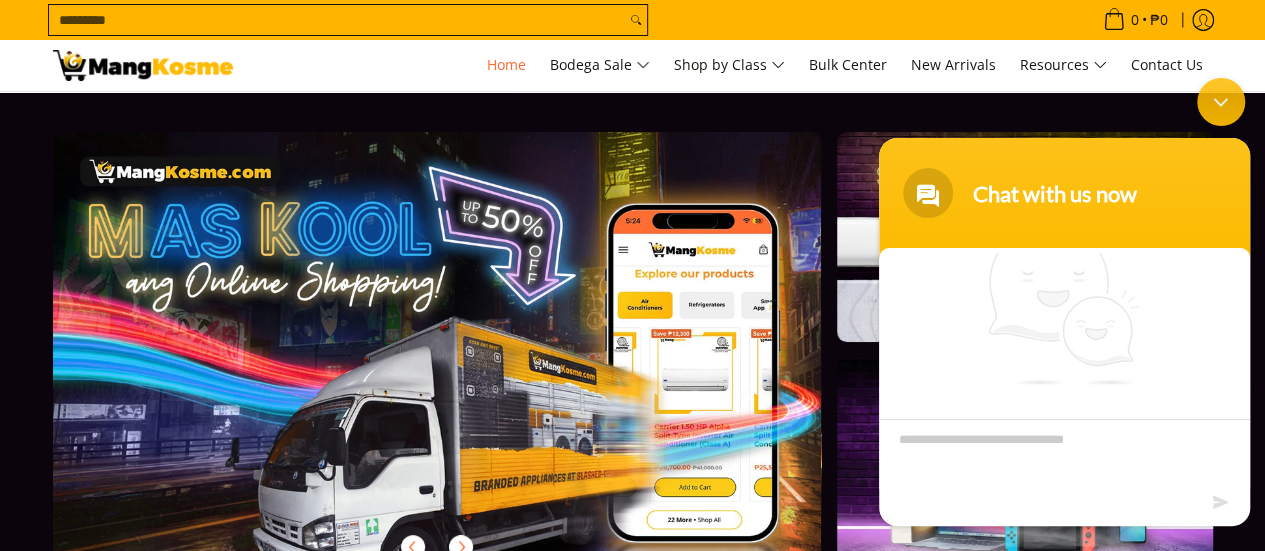 scroll, scrollTop: 0, scrollLeft: 0, axis: both 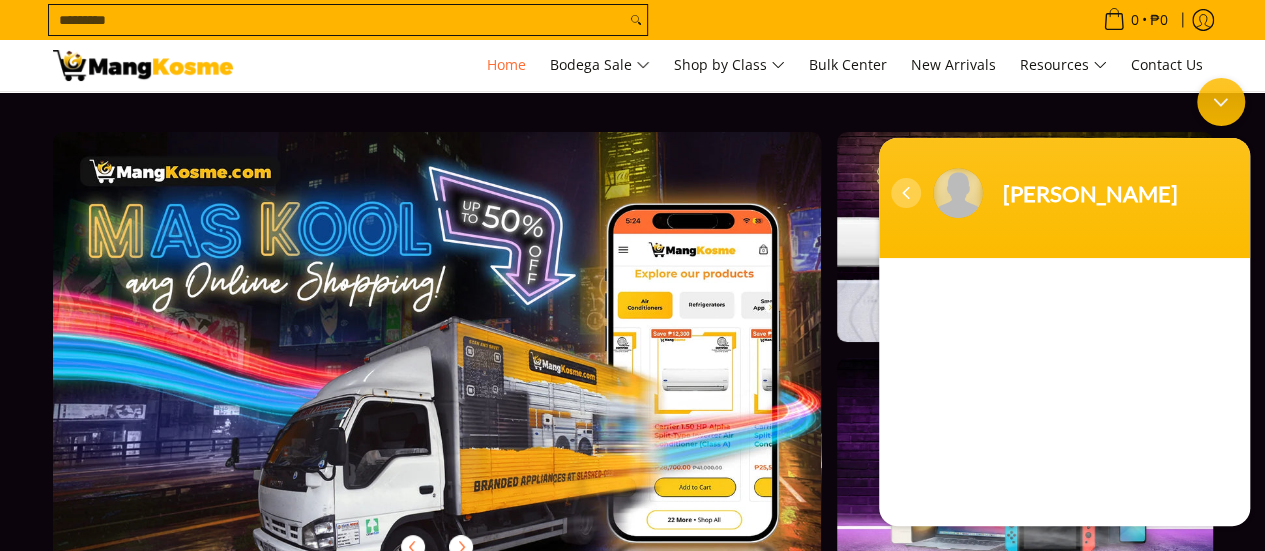 click at bounding box center (906, 192) 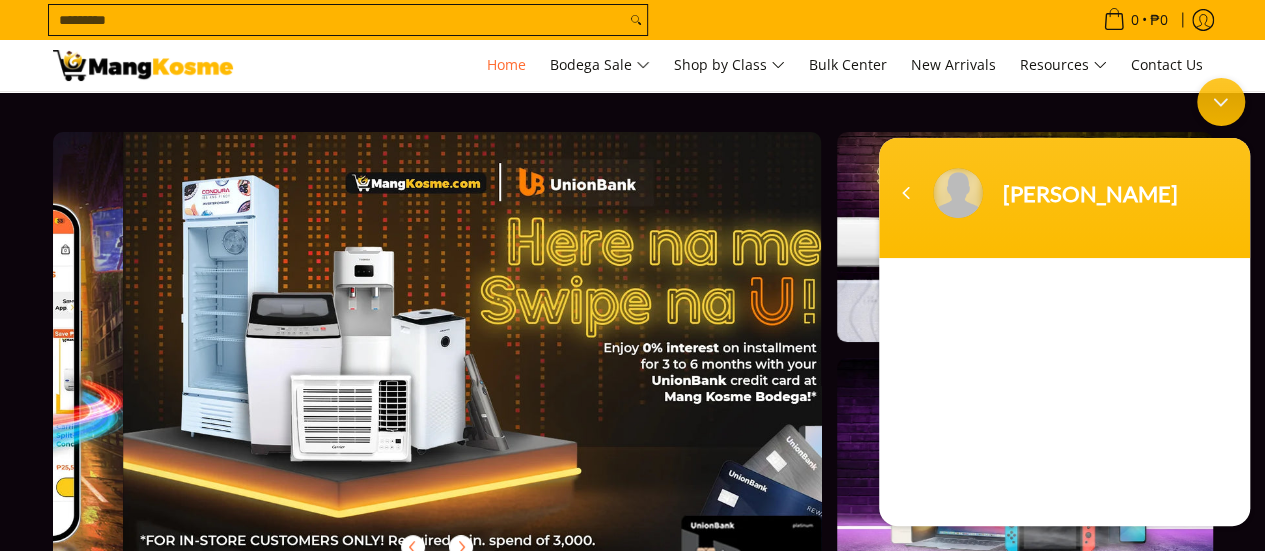 scroll, scrollTop: 0, scrollLeft: 768, axis: horizontal 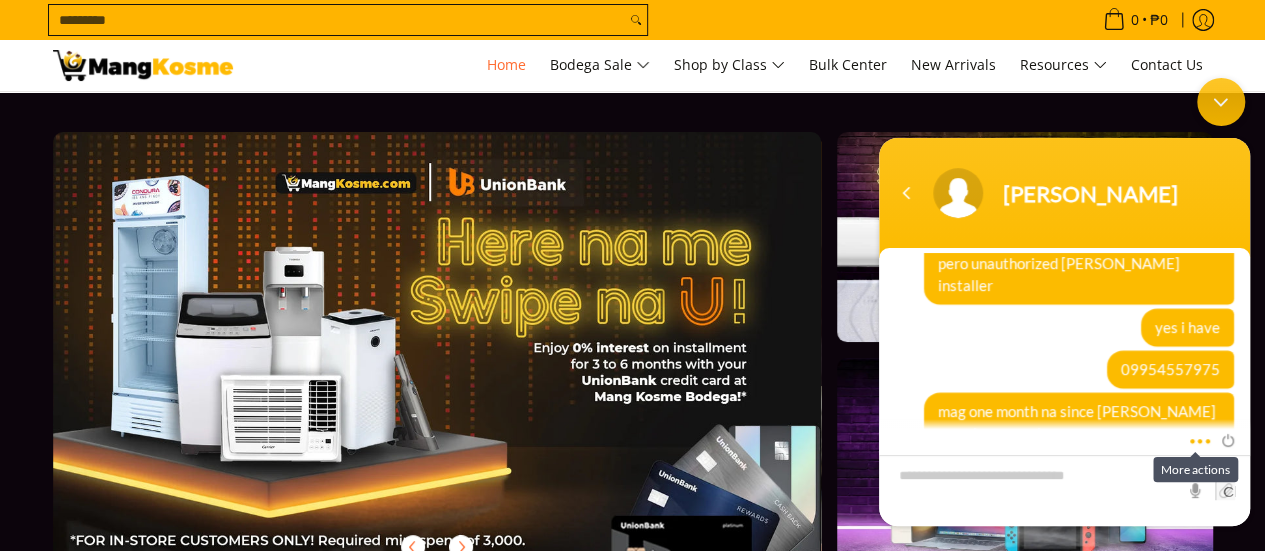 click at bounding box center (1194, 437) 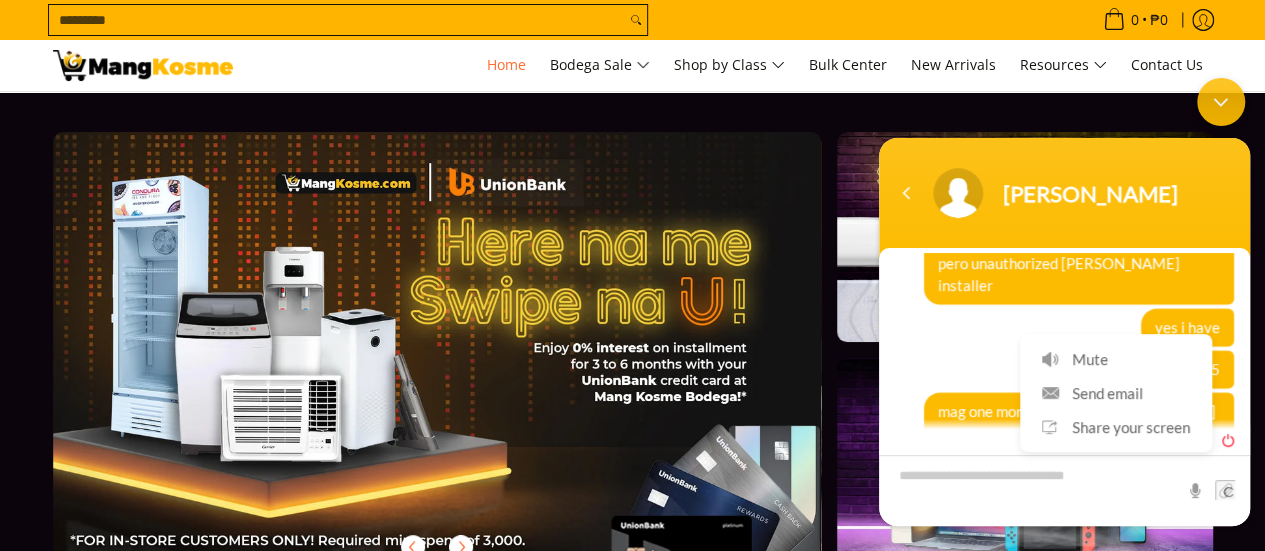 click at bounding box center [1223, 437] 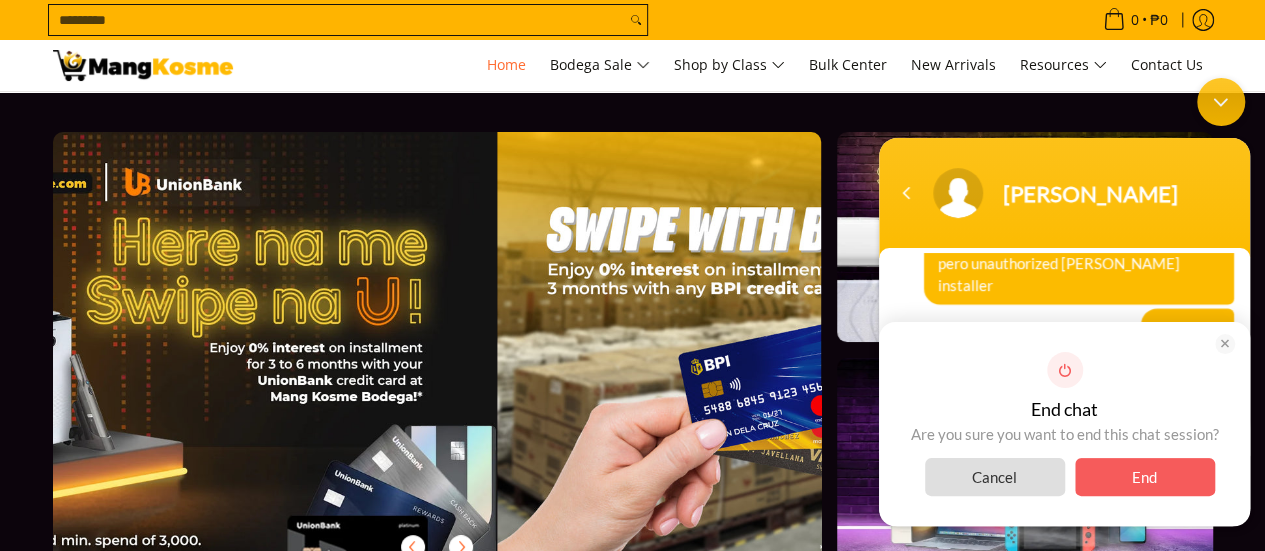 click on "End" at bounding box center [1145, 476] 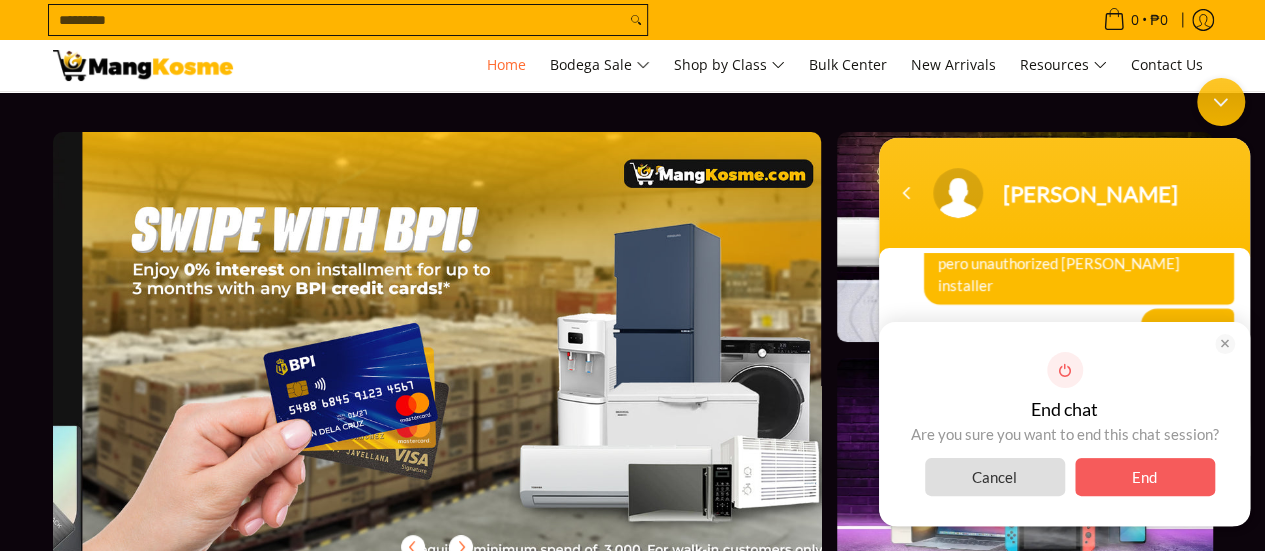 scroll, scrollTop: 0, scrollLeft: 1536, axis: horizontal 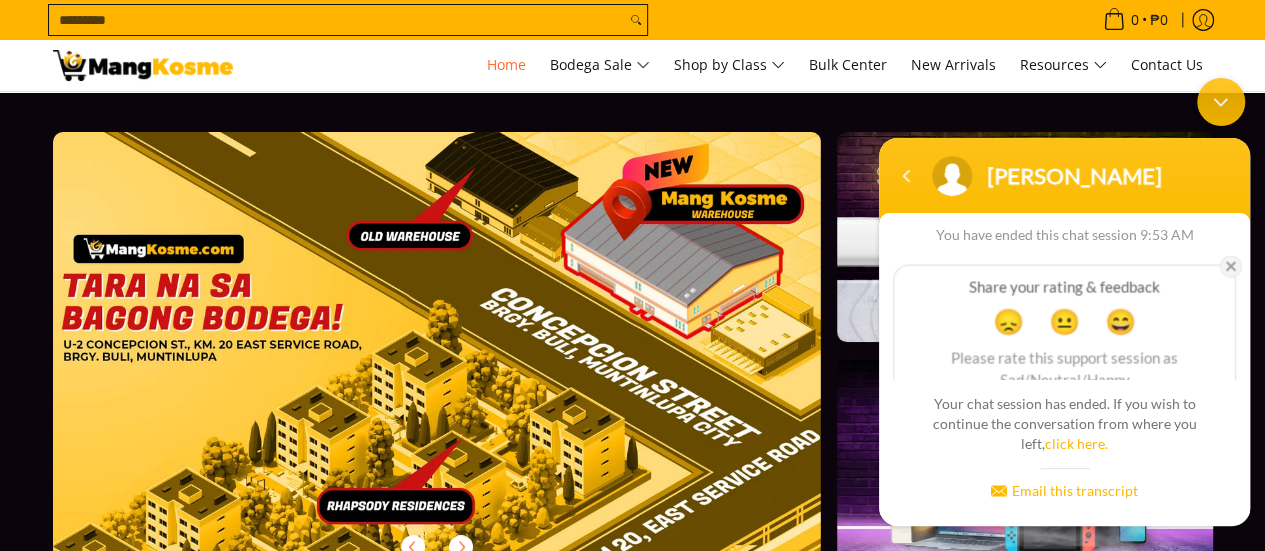 click at bounding box center [1231, 265] 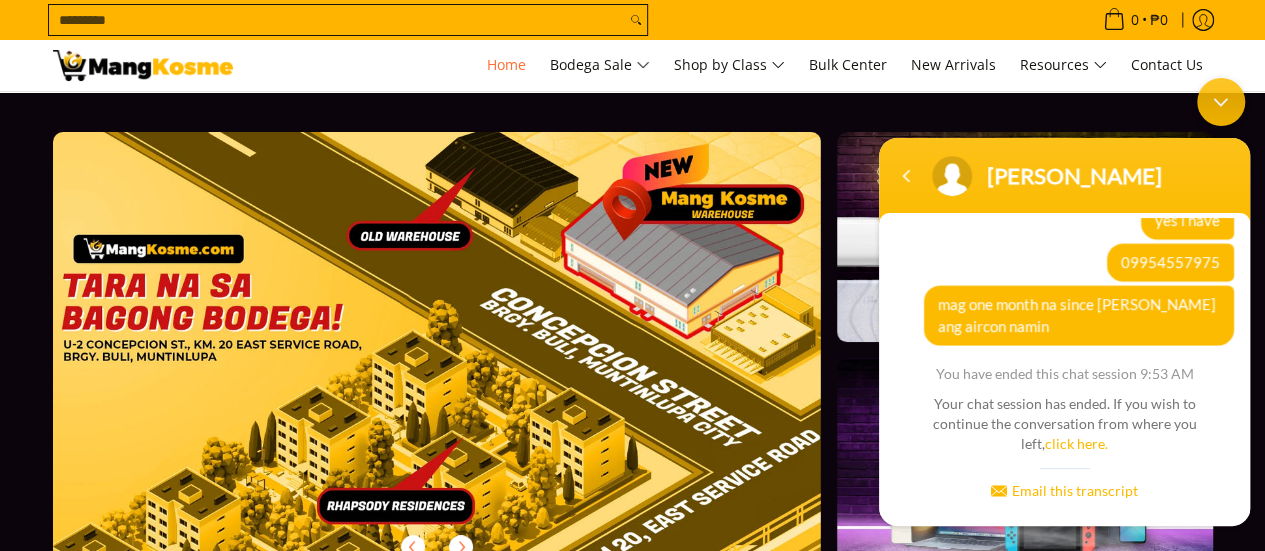 scroll, scrollTop: 1932, scrollLeft: 0, axis: vertical 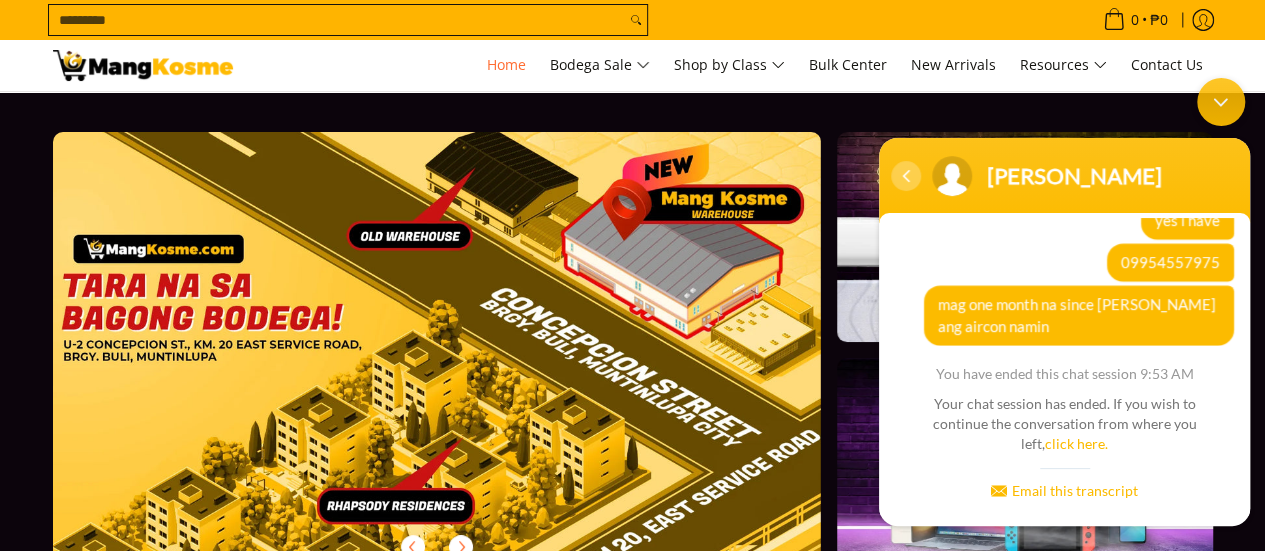 click at bounding box center (906, 175) 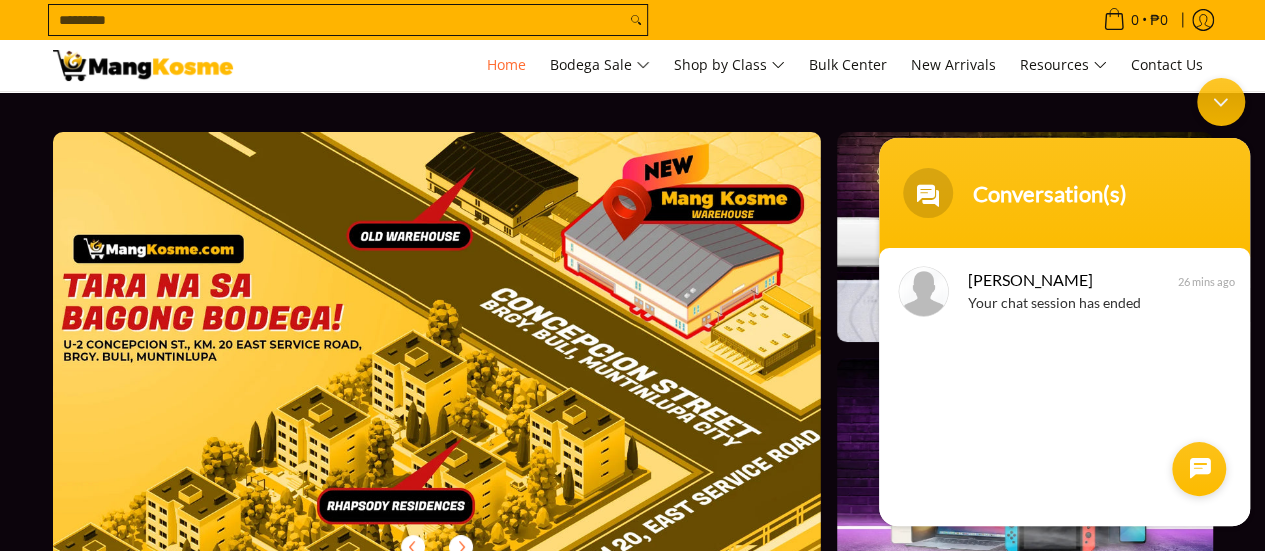 click on "Jason Your chat session has ended 26 mins ago" at bounding box center [1064, 386] 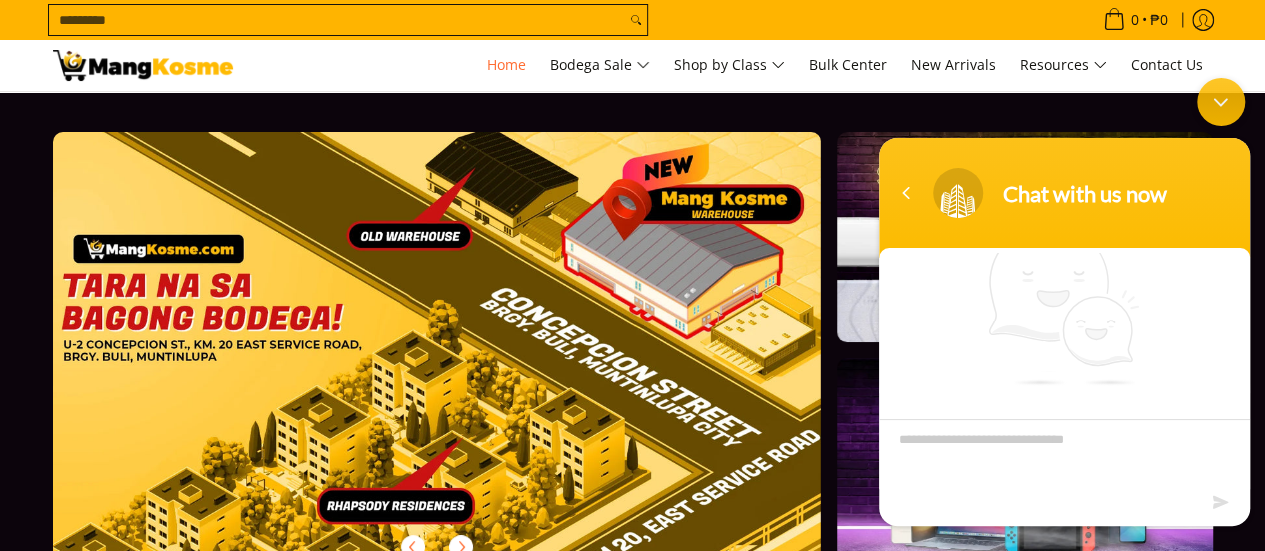 click at bounding box center [1064, 453] 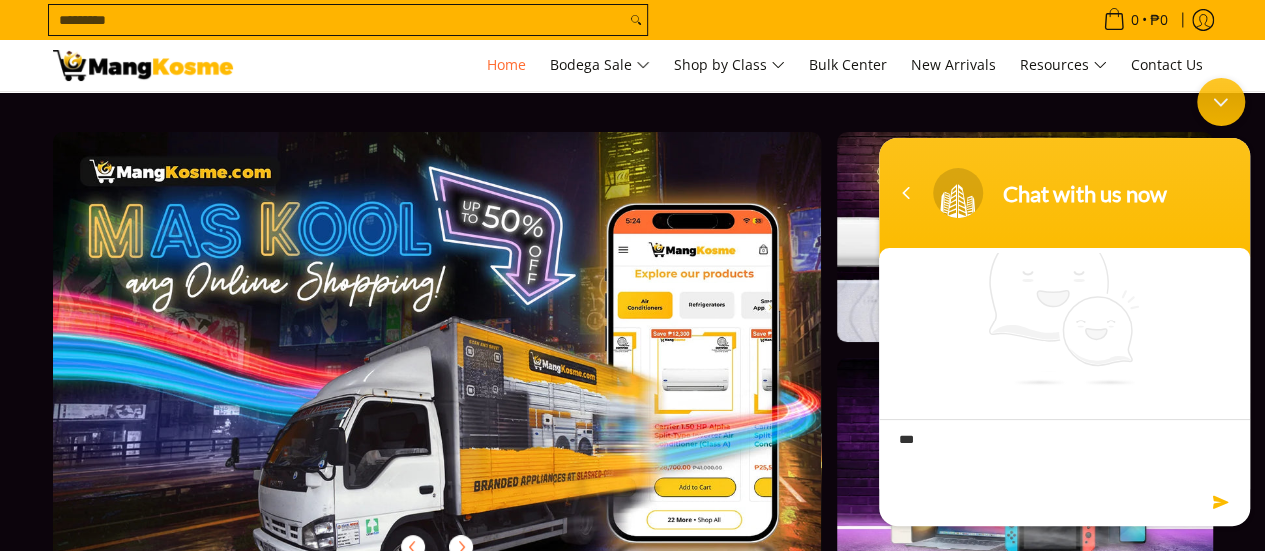 scroll, scrollTop: 0, scrollLeft: 0, axis: both 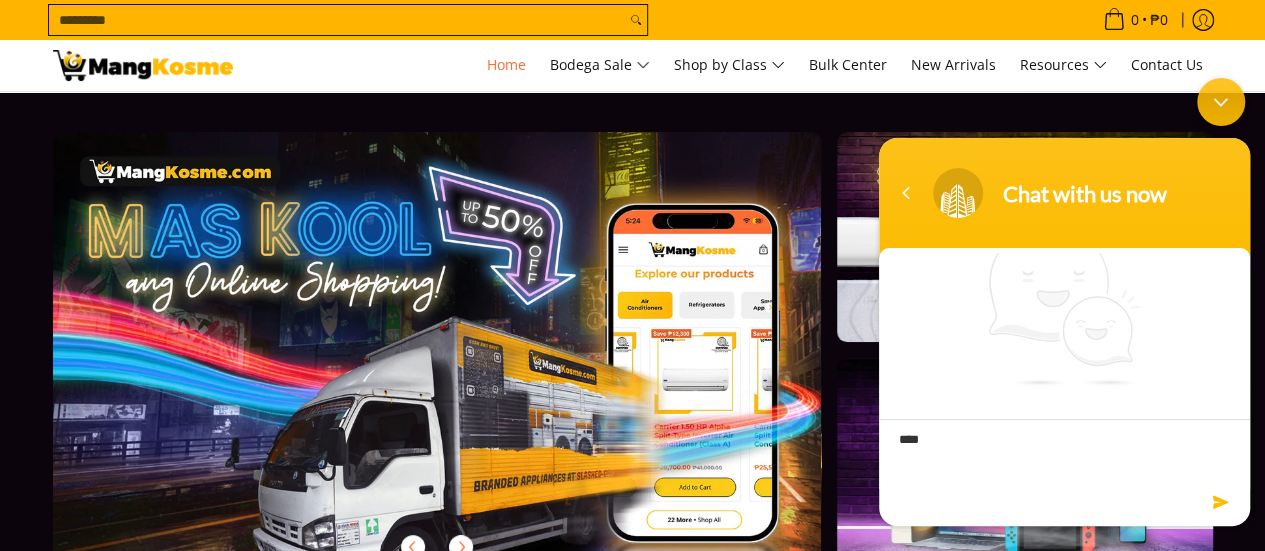 type on "*****" 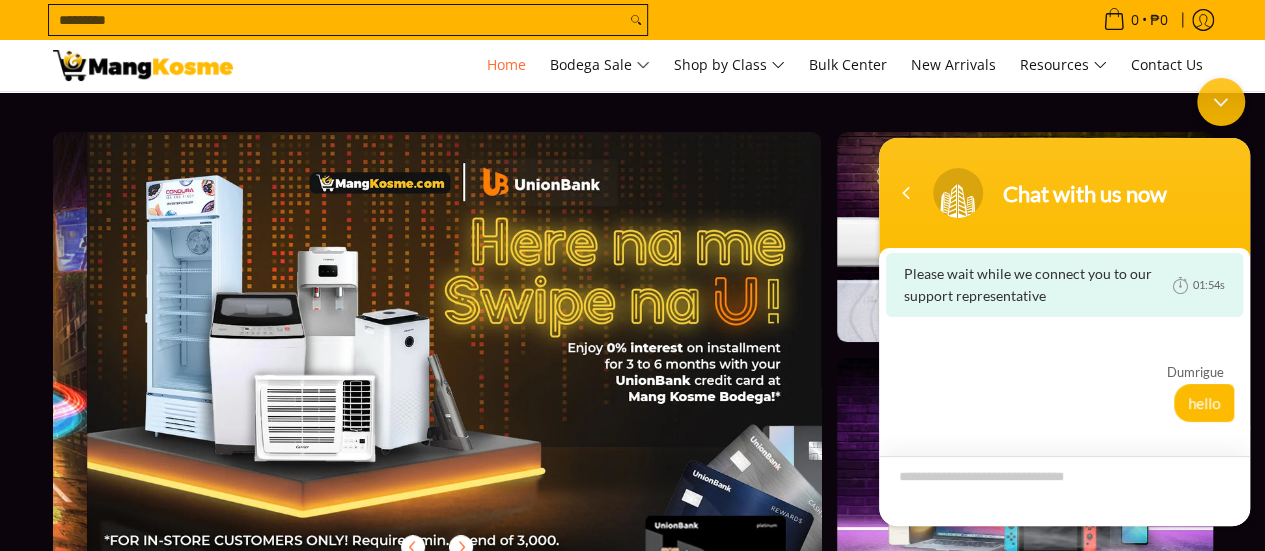 scroll, scrollTop: 0, scrollLeft: 768, axis: horizontal 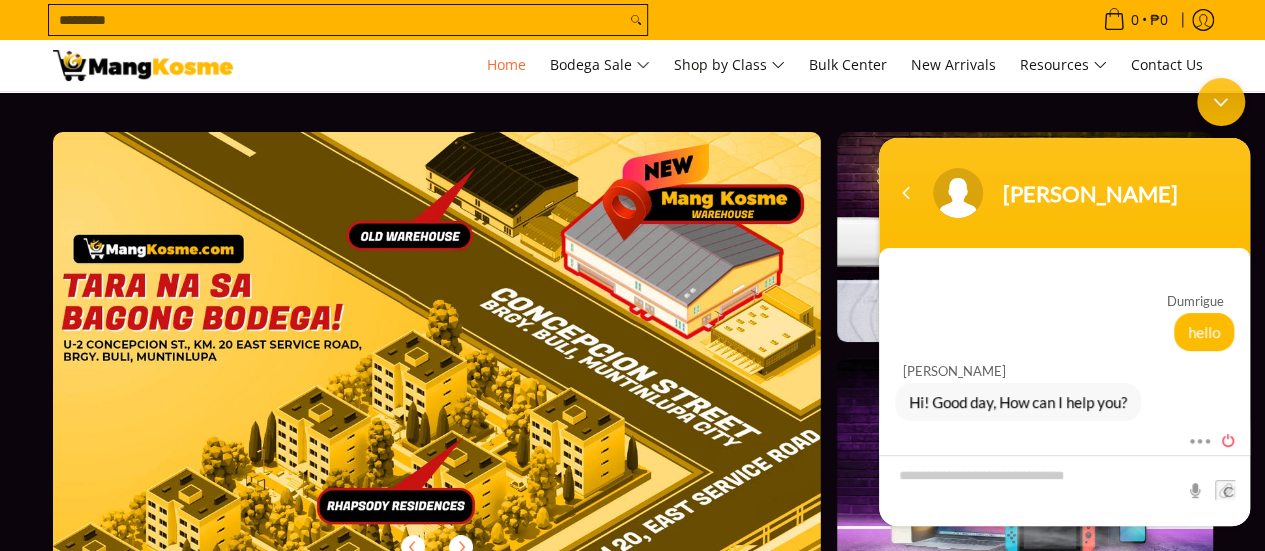click at bounding box center (1223, 437) 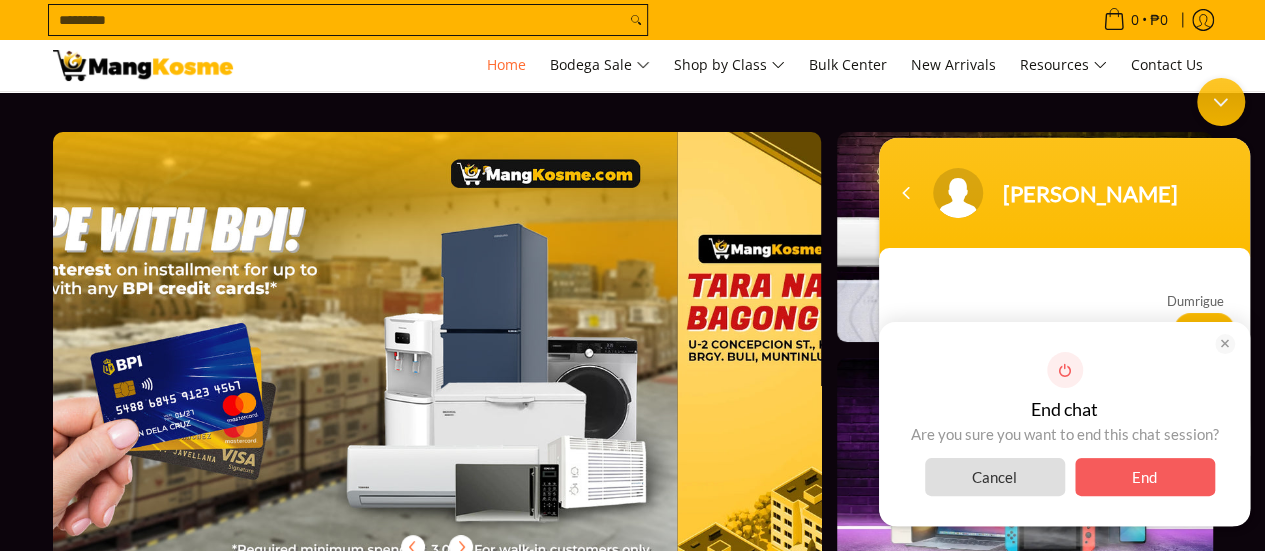 click on "End" at bounding box center [1145, 476] 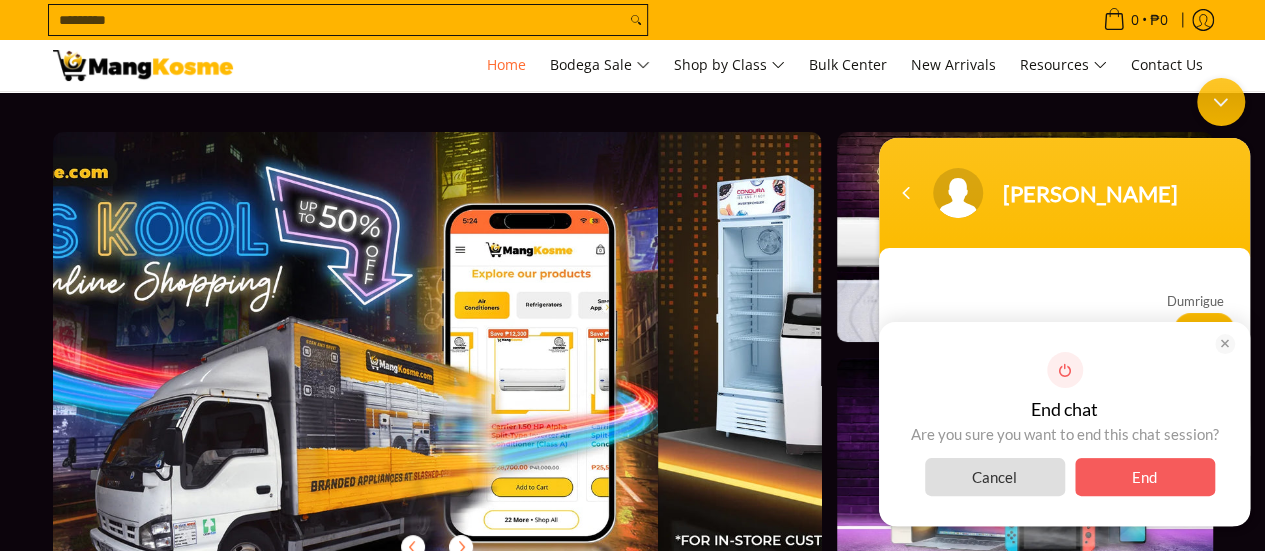 scroll, scrollTop: 0, scrollLeft: 8, axis: horizontal 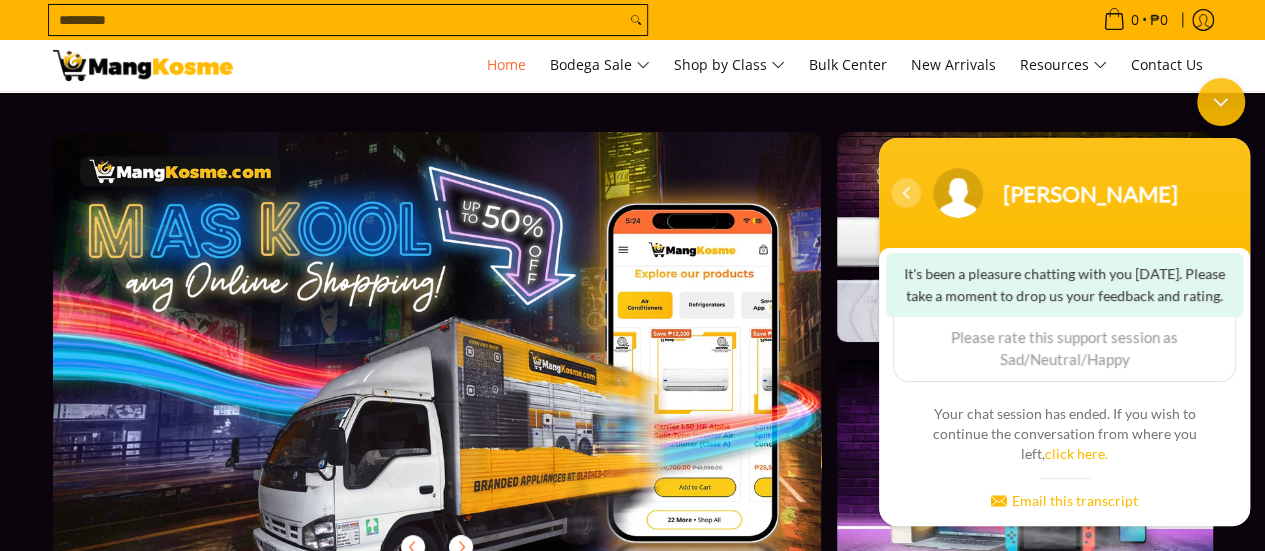 click at bounding box center [906, 192] 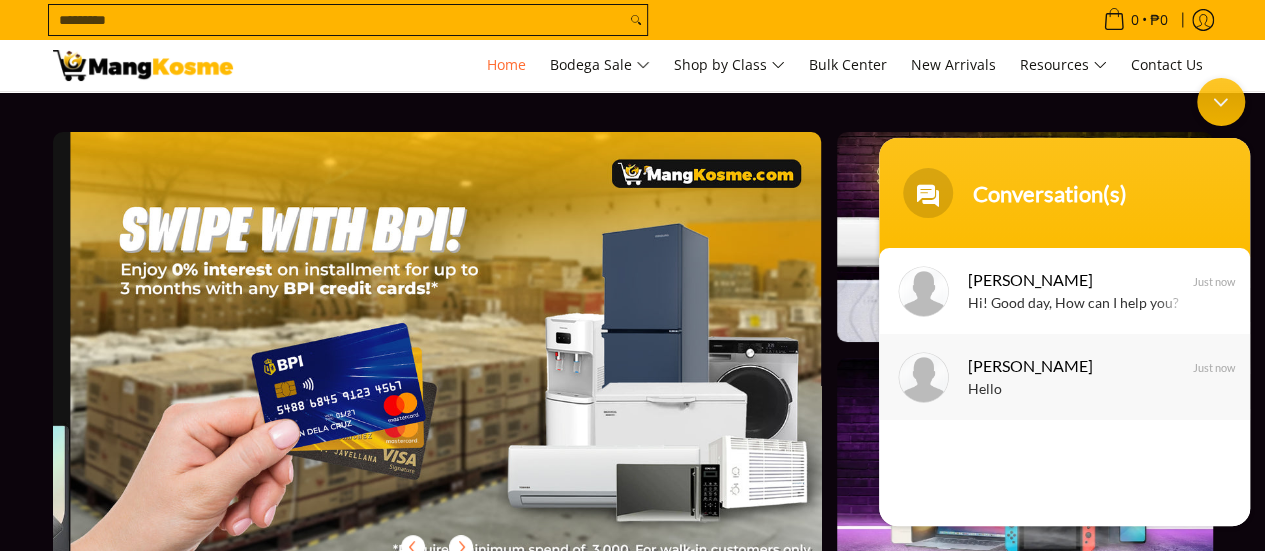scroll, scrollTop: 0, scrollLeft: 1536, axis: horizontal 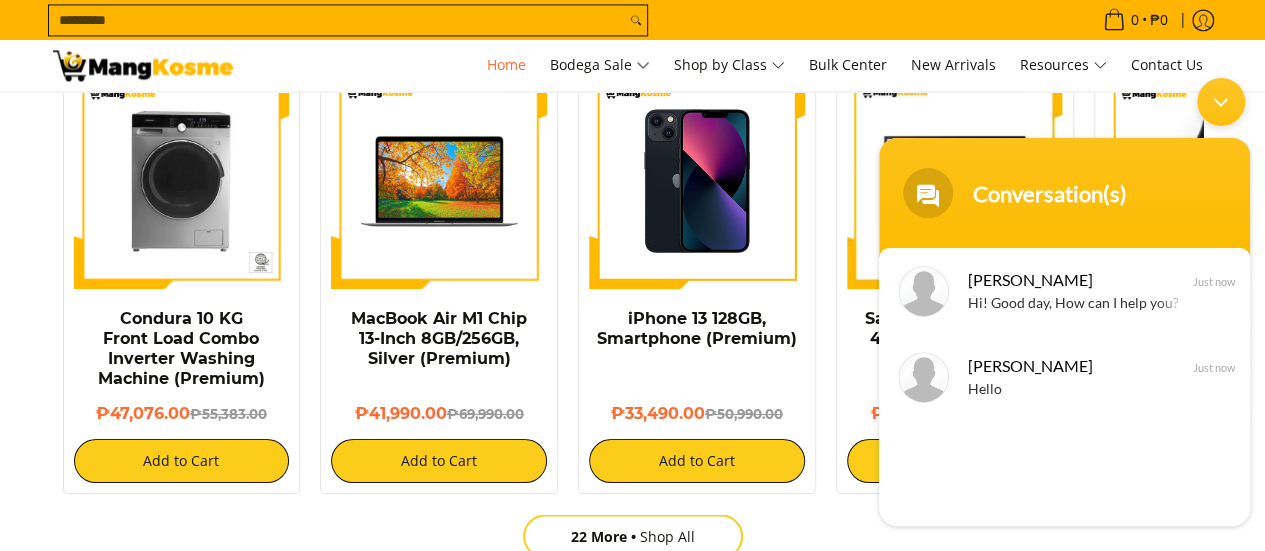 click at bounding box center (1221, 101) 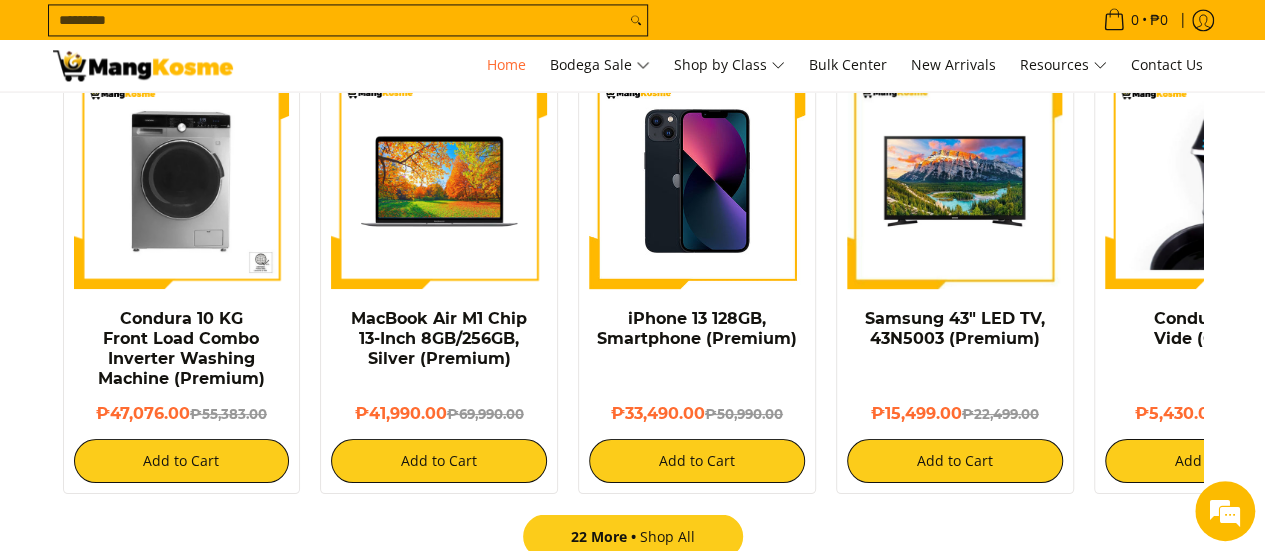 scroll, scrollTop: 0, scrollLeft: 768, axis: horizontal 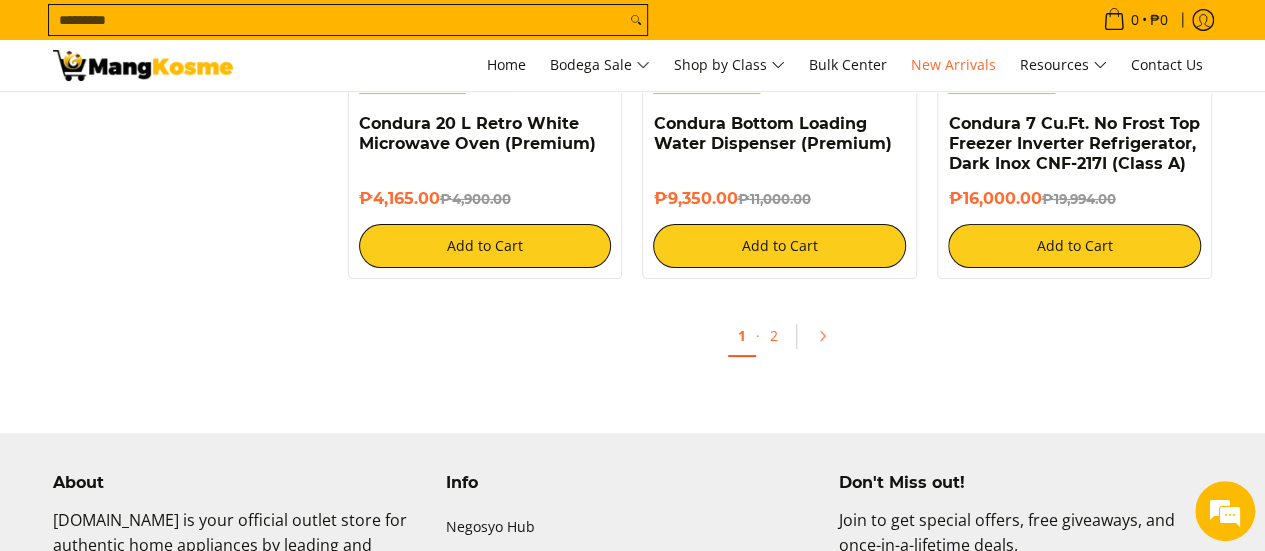 click on "Search..." at bounding box center [337, 20] 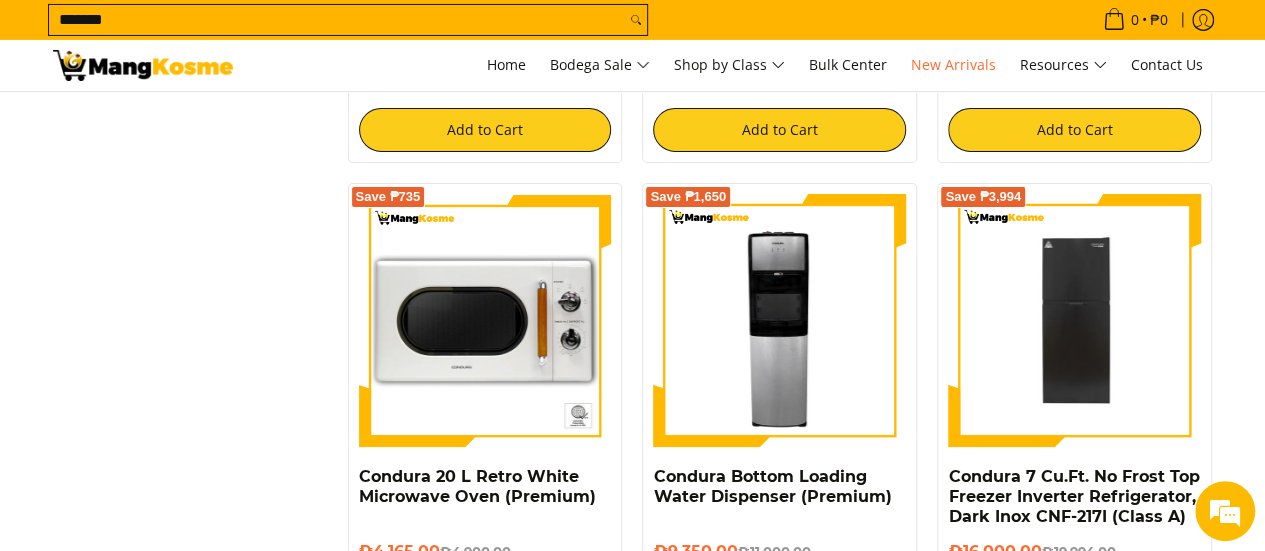 type on "*******" 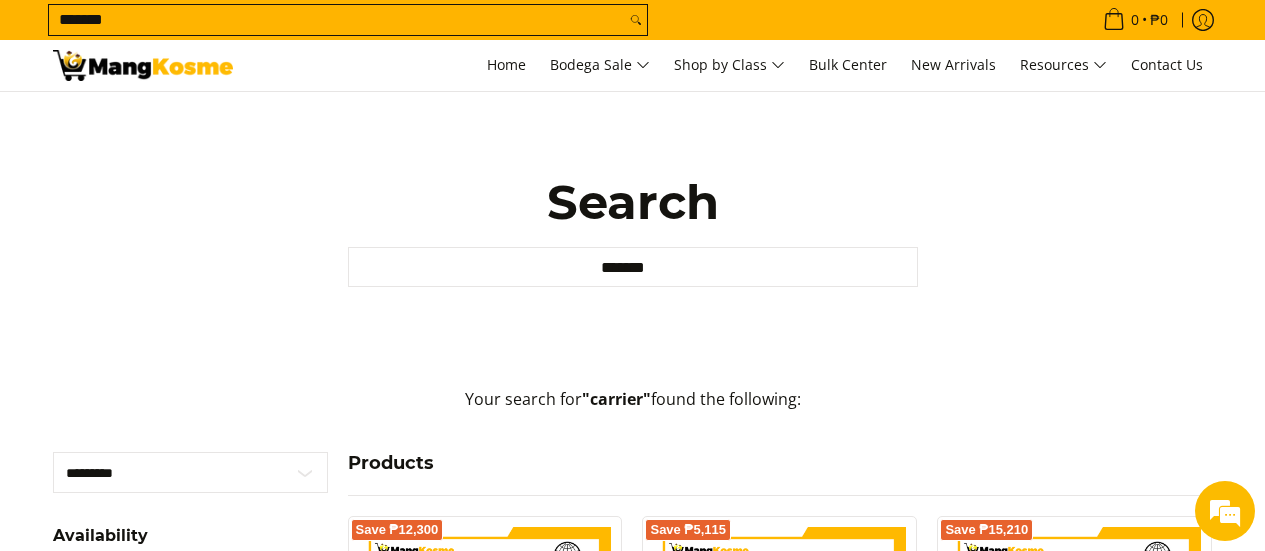 scroll, scrollTop: 0, scrollLeft: 0, axis: both 